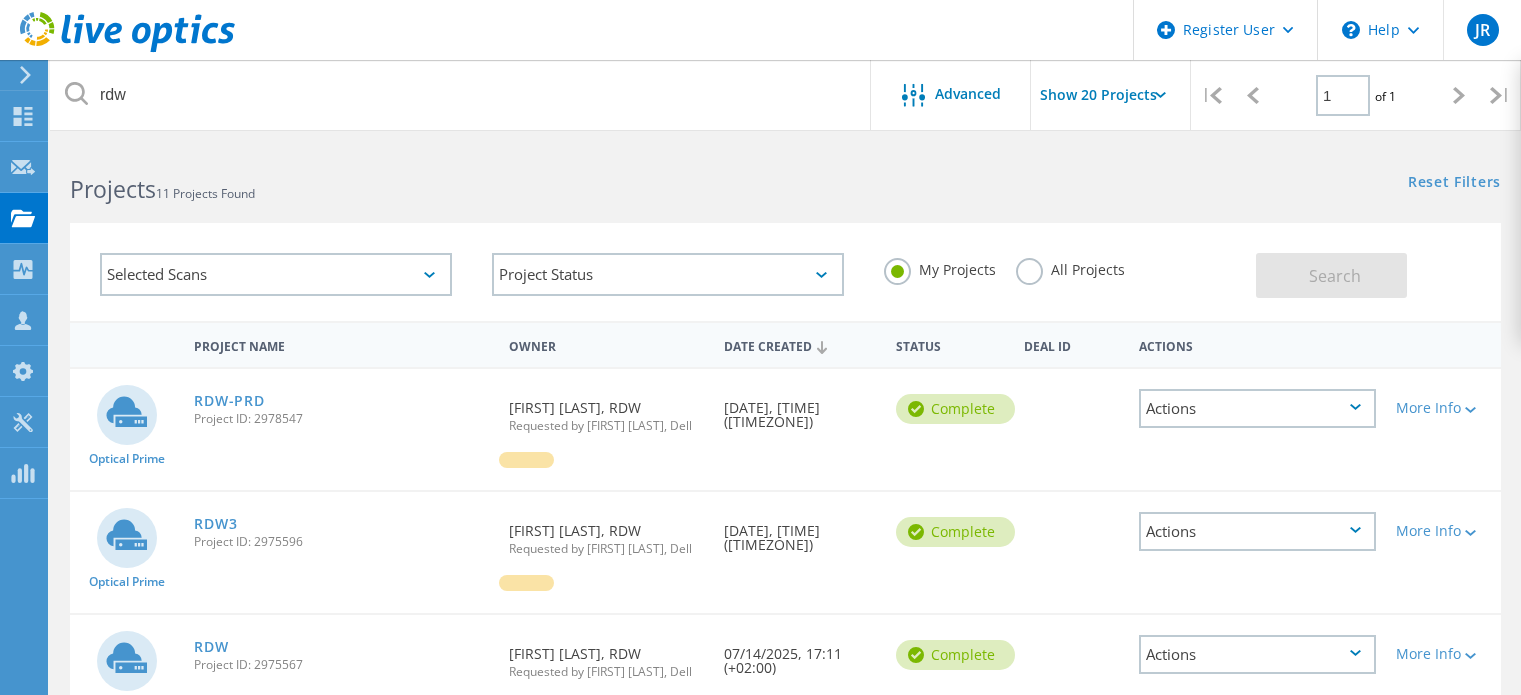 scroll, scrollTop: 0, scrollLeft: 0, axis: both 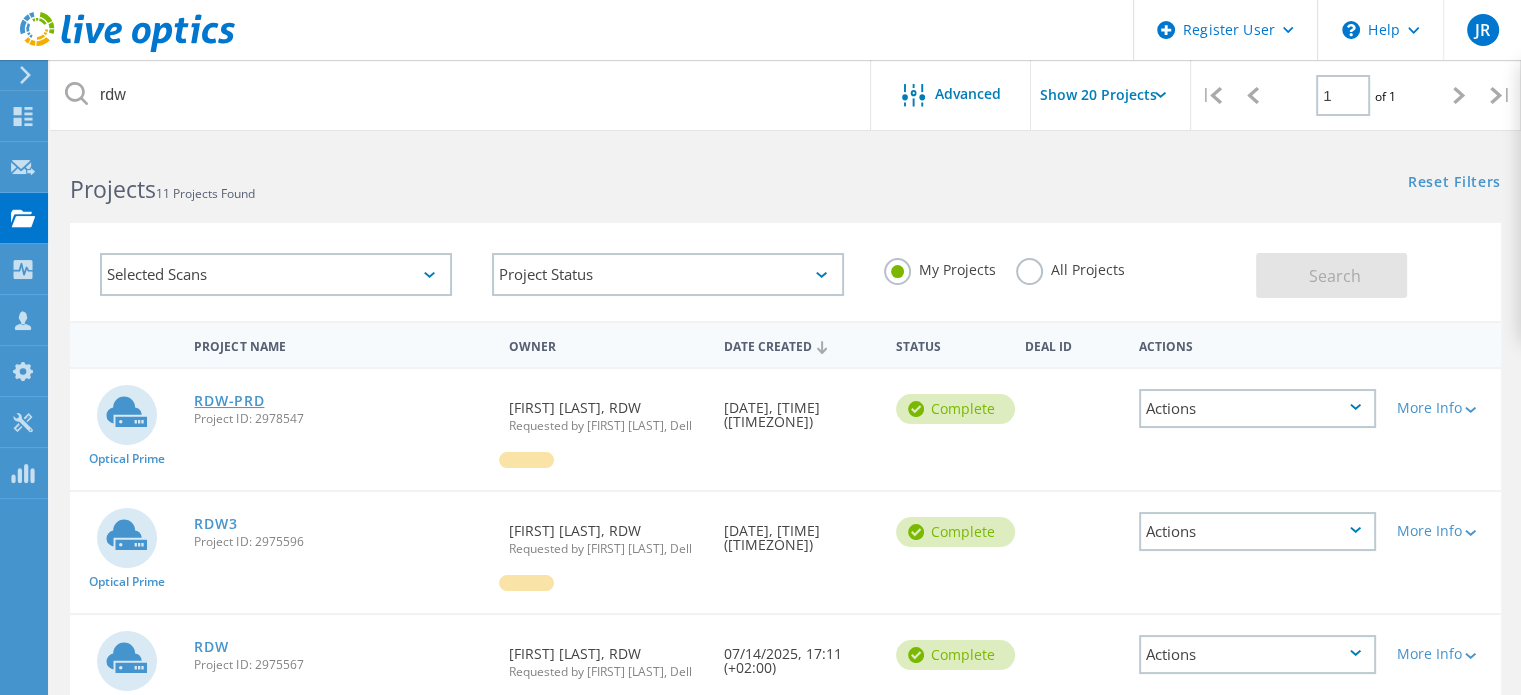click on "RDW-PRD" 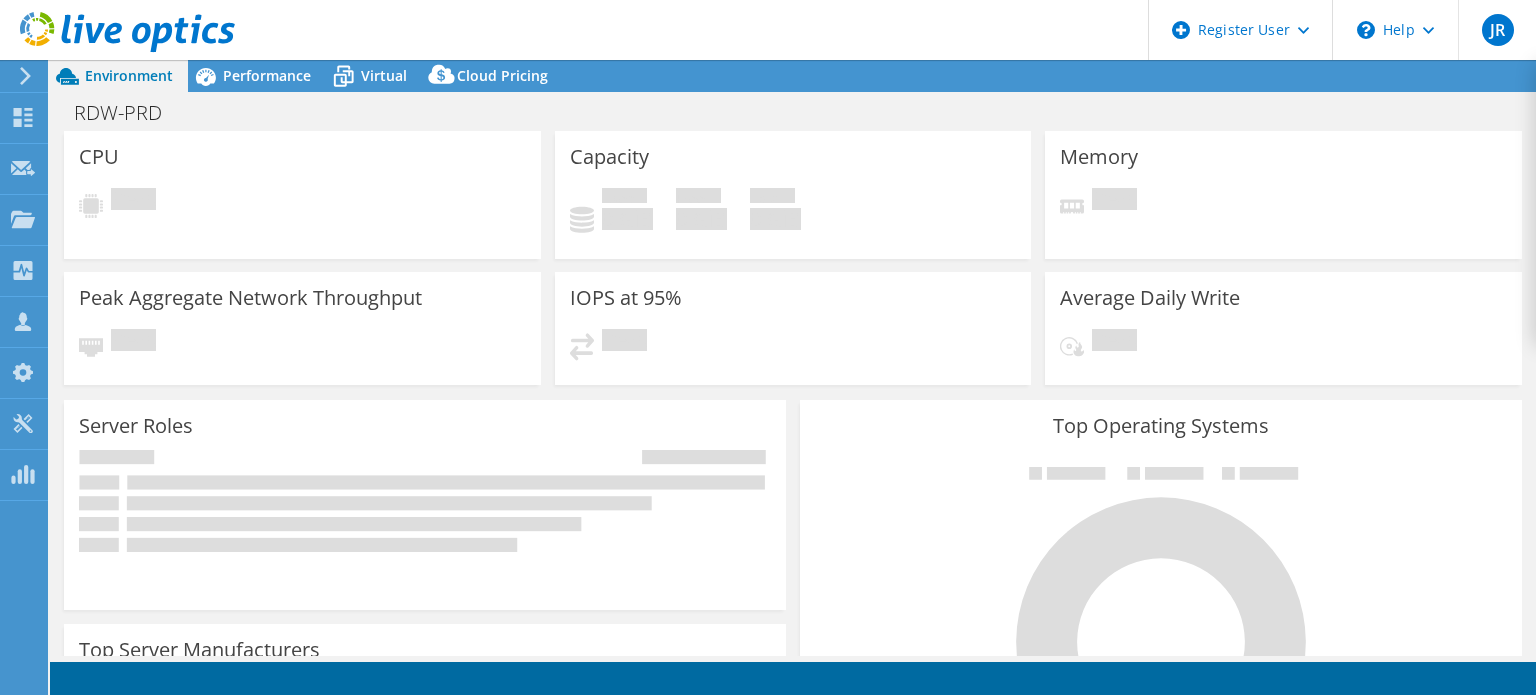 scroll, scrollTop: 0, scrollLeft: 0, axis: both 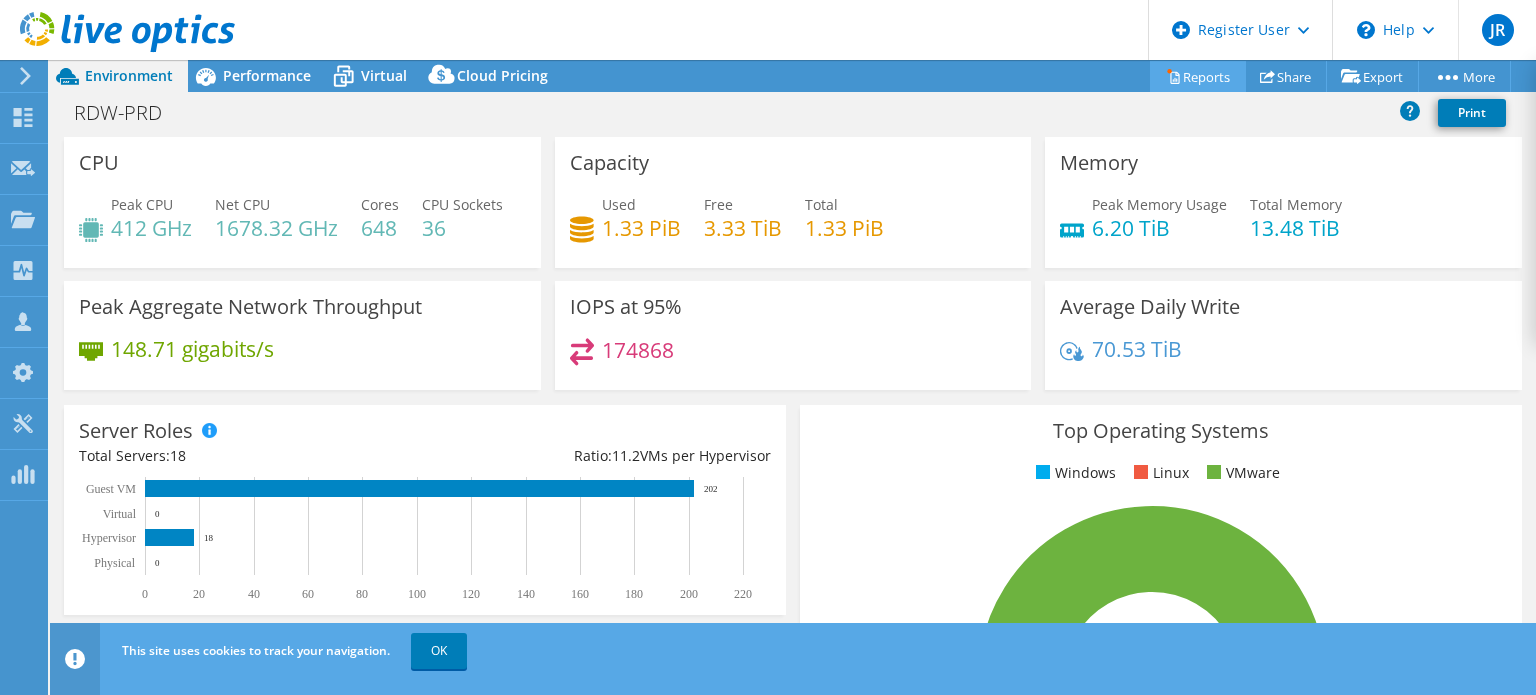 click on "Reports" at bounding box center [1198, 76] 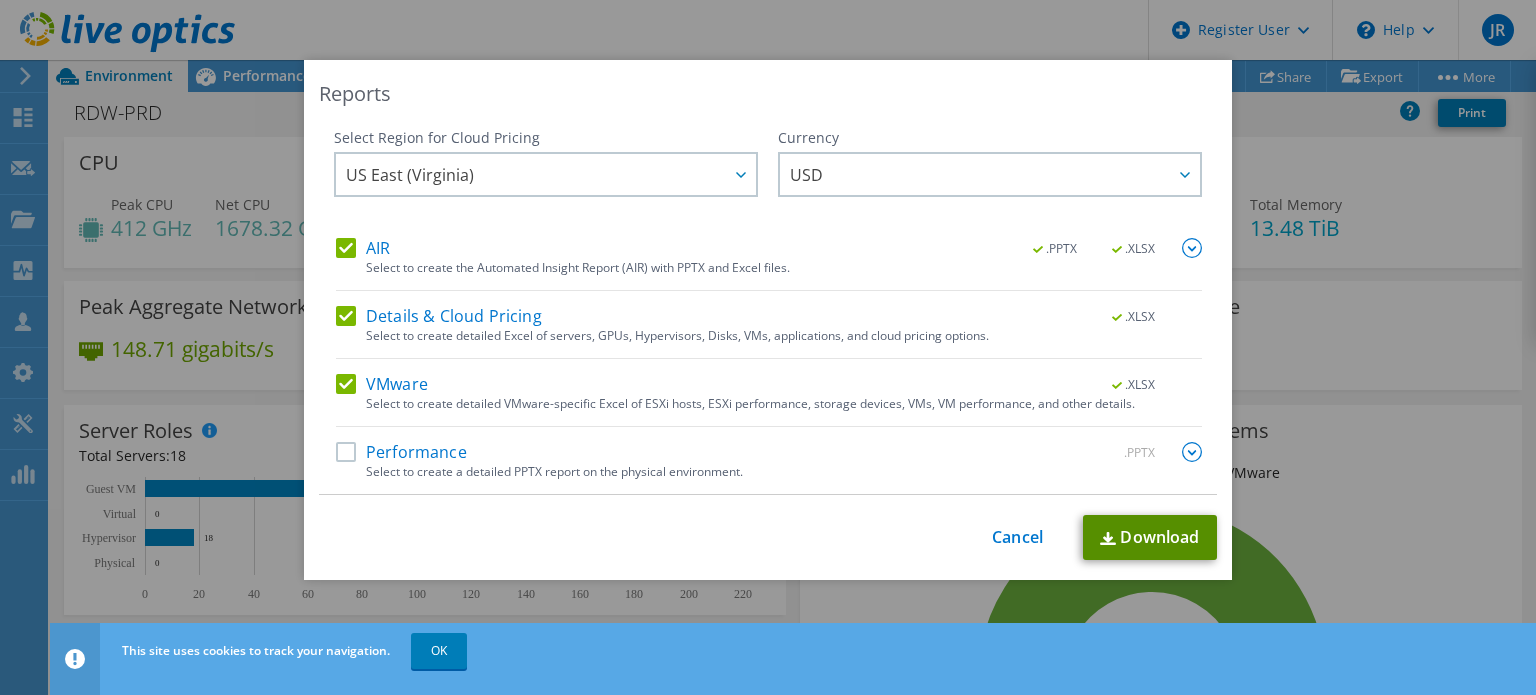 click on "Download" at bounding box center (1150, 537) 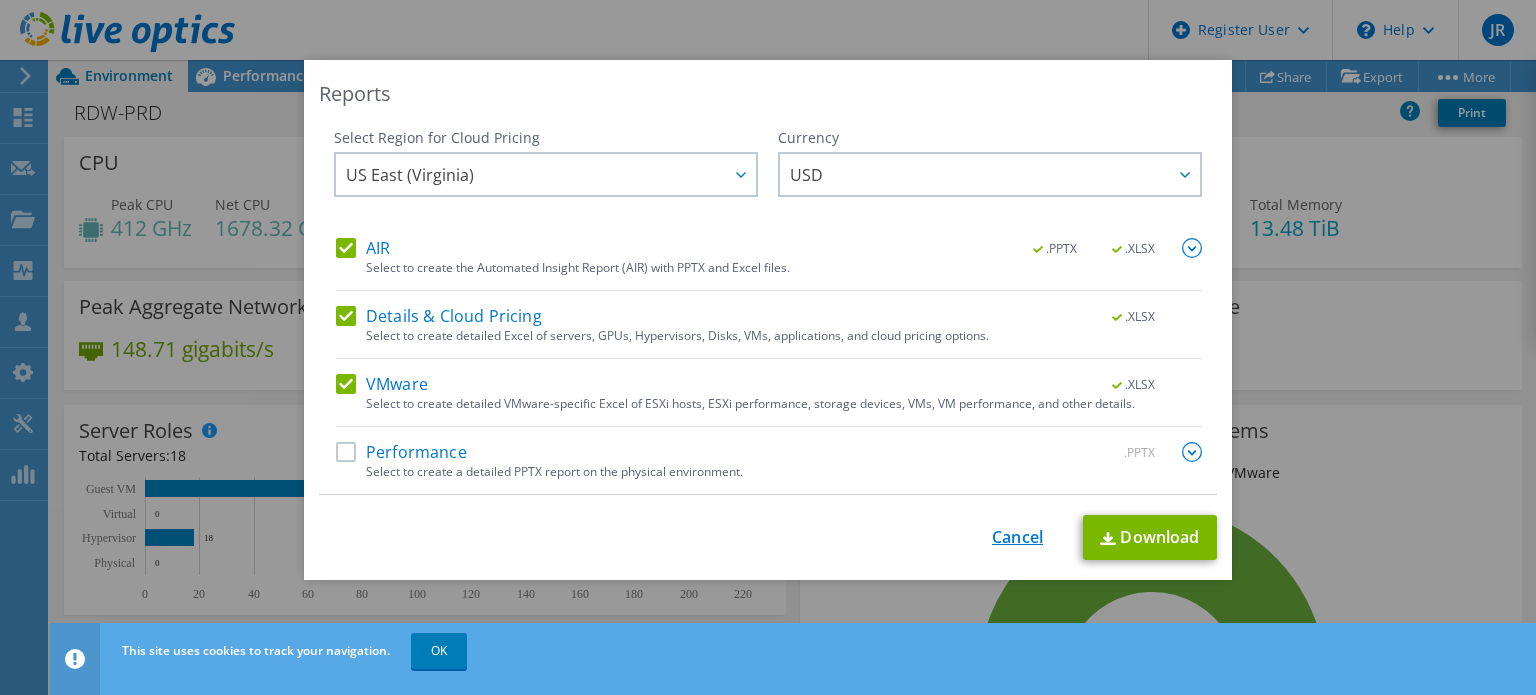 click on "Cancel" at bounding box center [1017, 537] 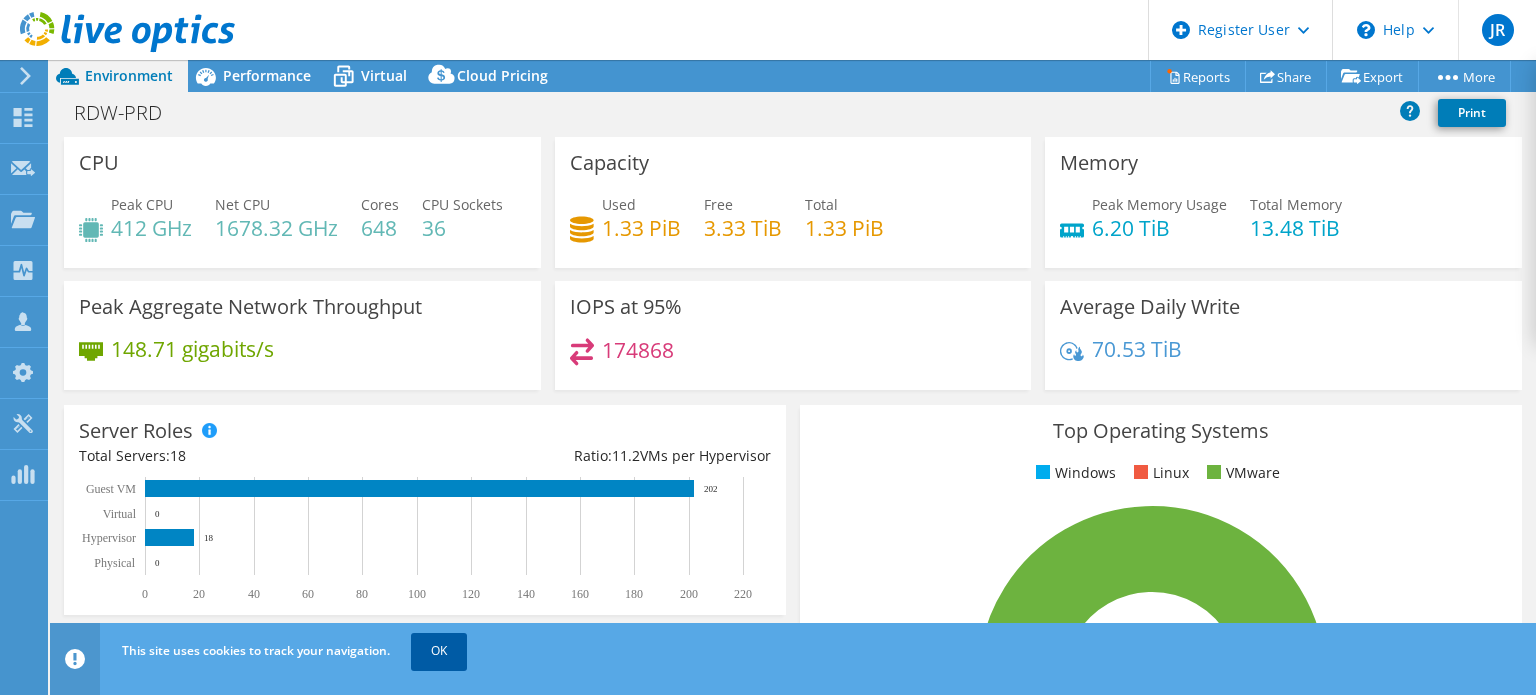 click on "OK" at bounding box center (439, 651) 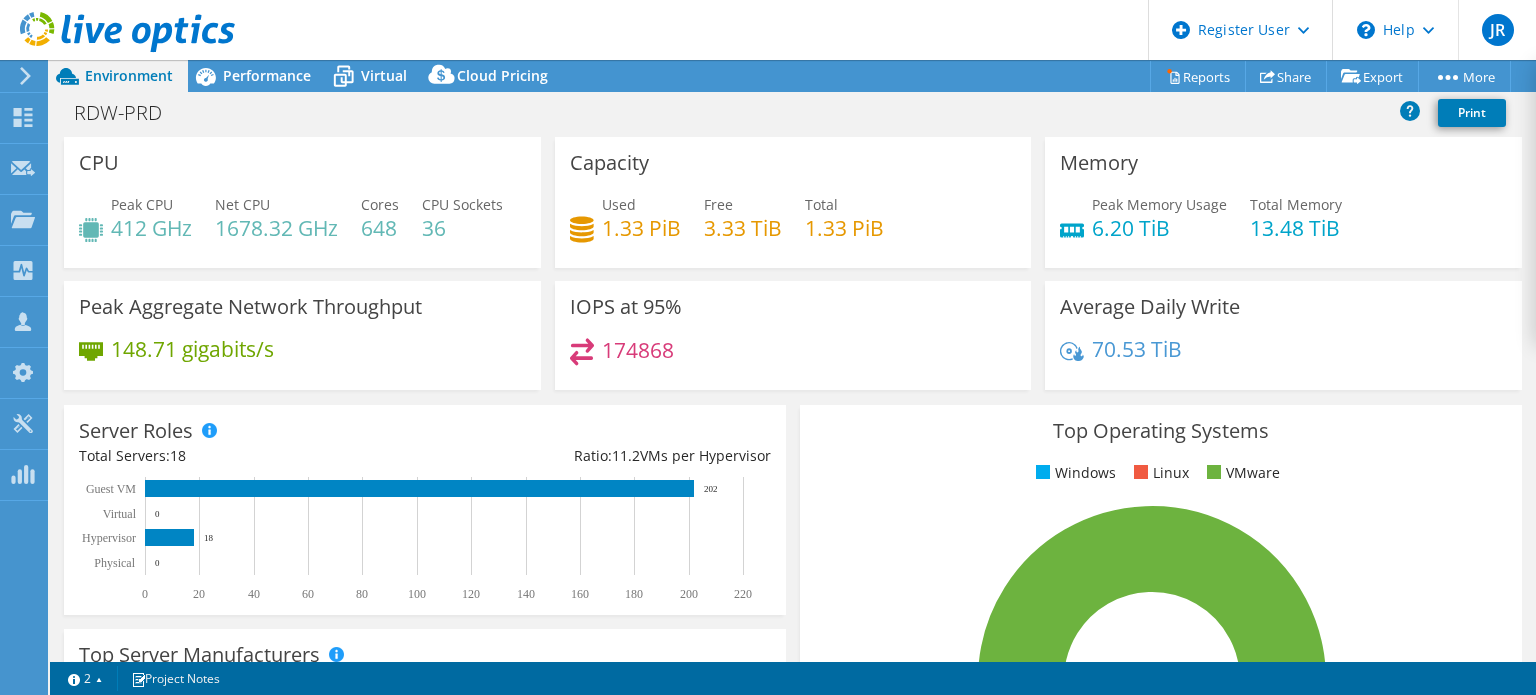 drag, startPoint x: 1048, startPoint y: 593, endPoint x: 949, endPoint y: 718, distance: 159.45532 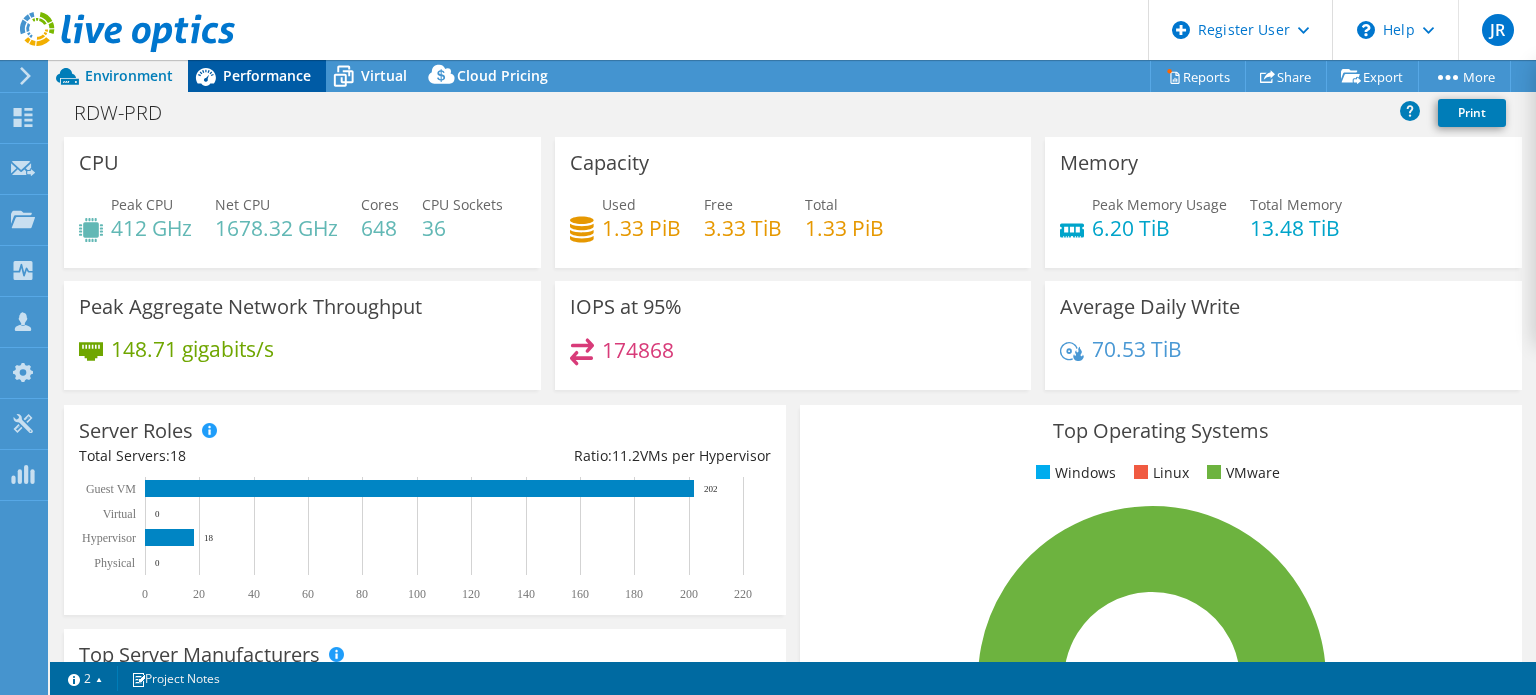 click on "Performance" at bounding box center [267, 75] 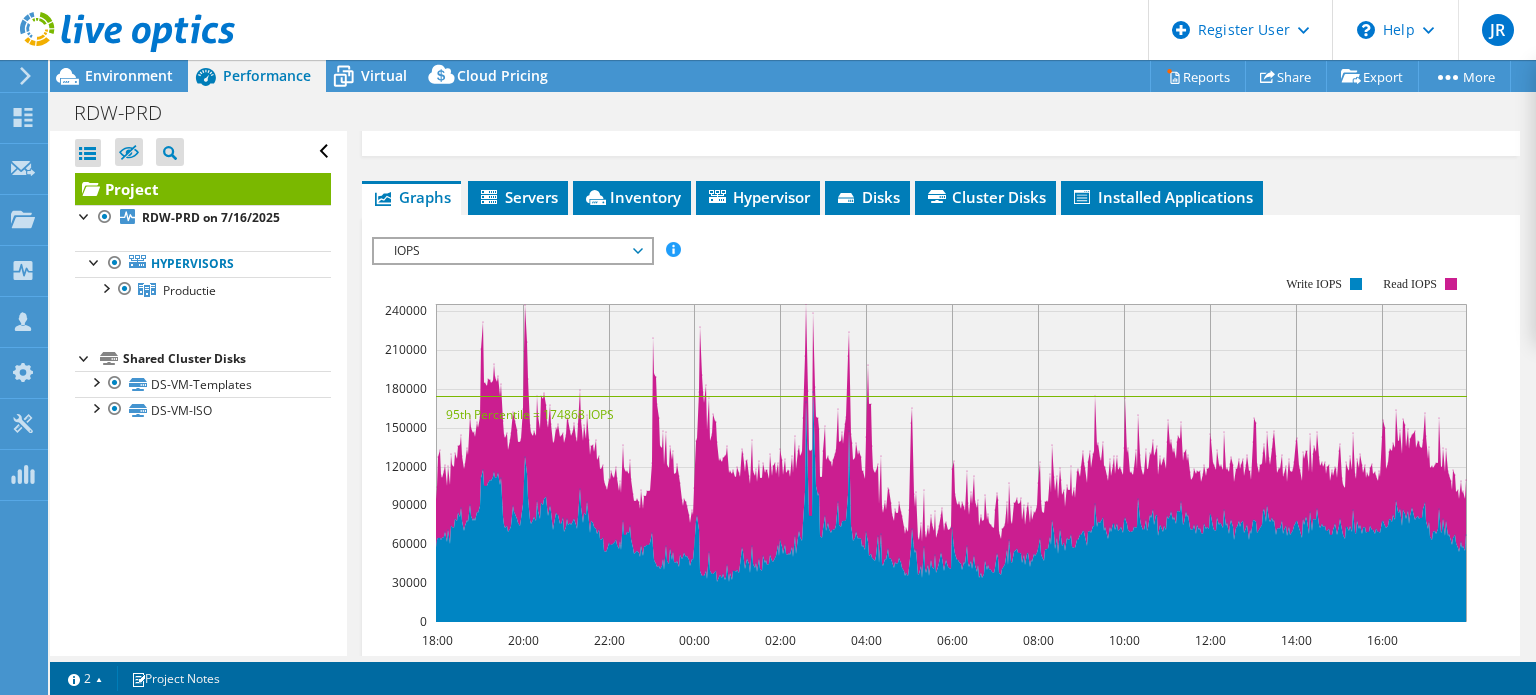 scroll, scrollTop: 385, scrollLeft: 0, axis: vertical 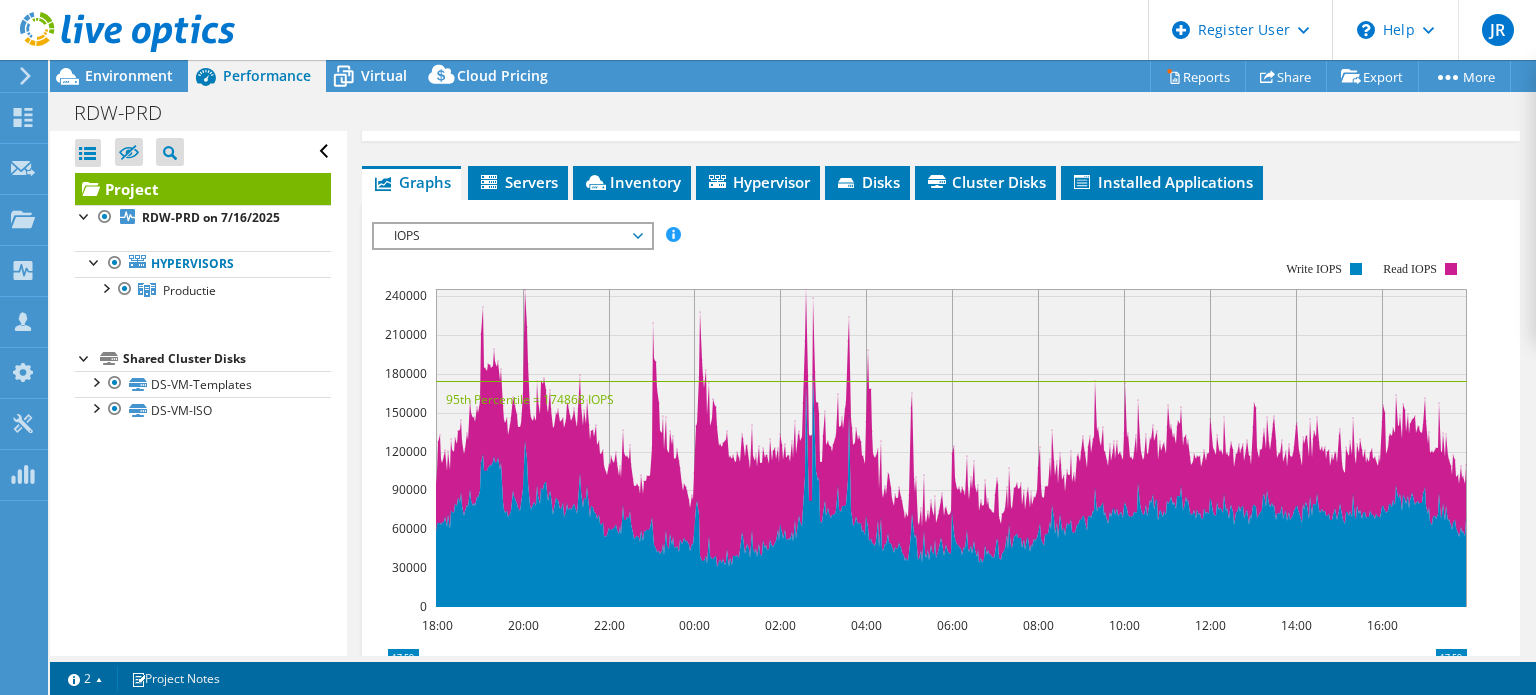 click on "IOPS" at bounding box center [512, 236] 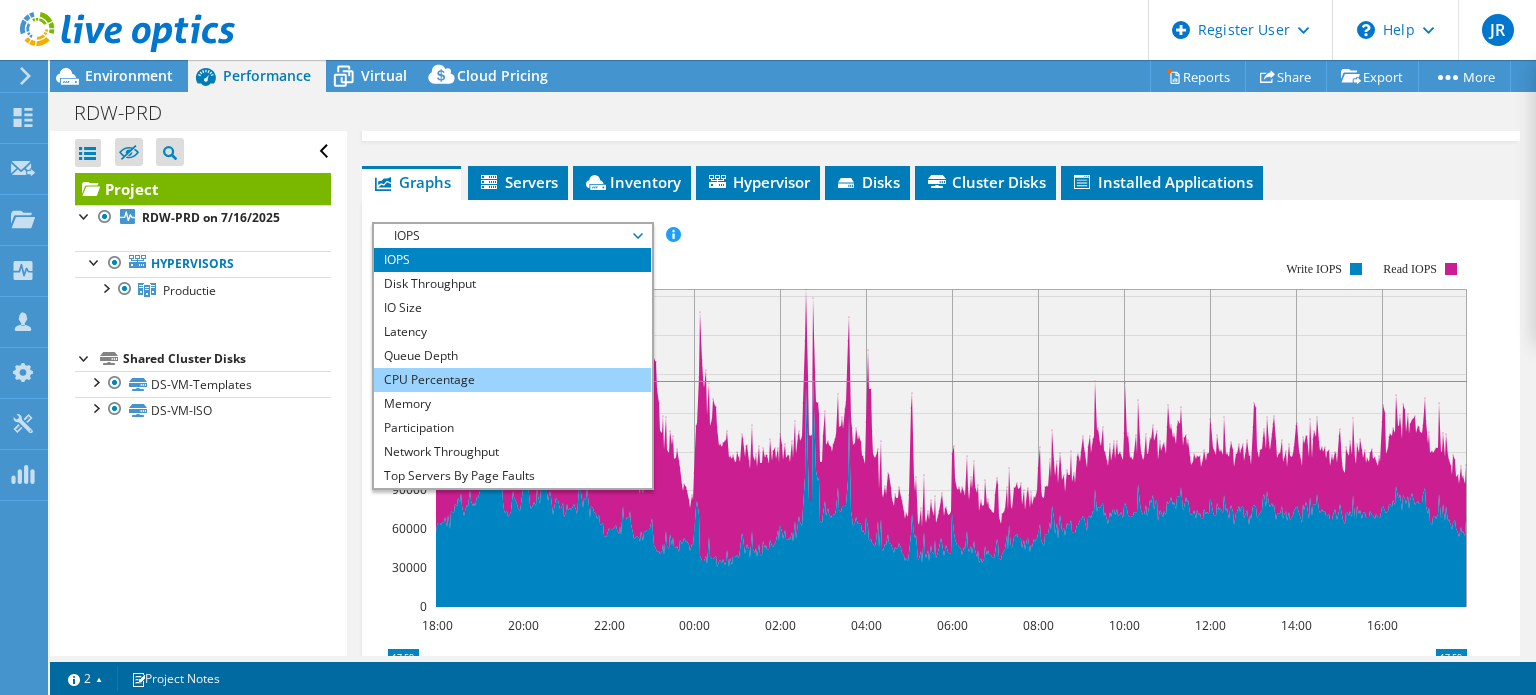 click on "CPU Percentage" at bounding box center (512, 380) 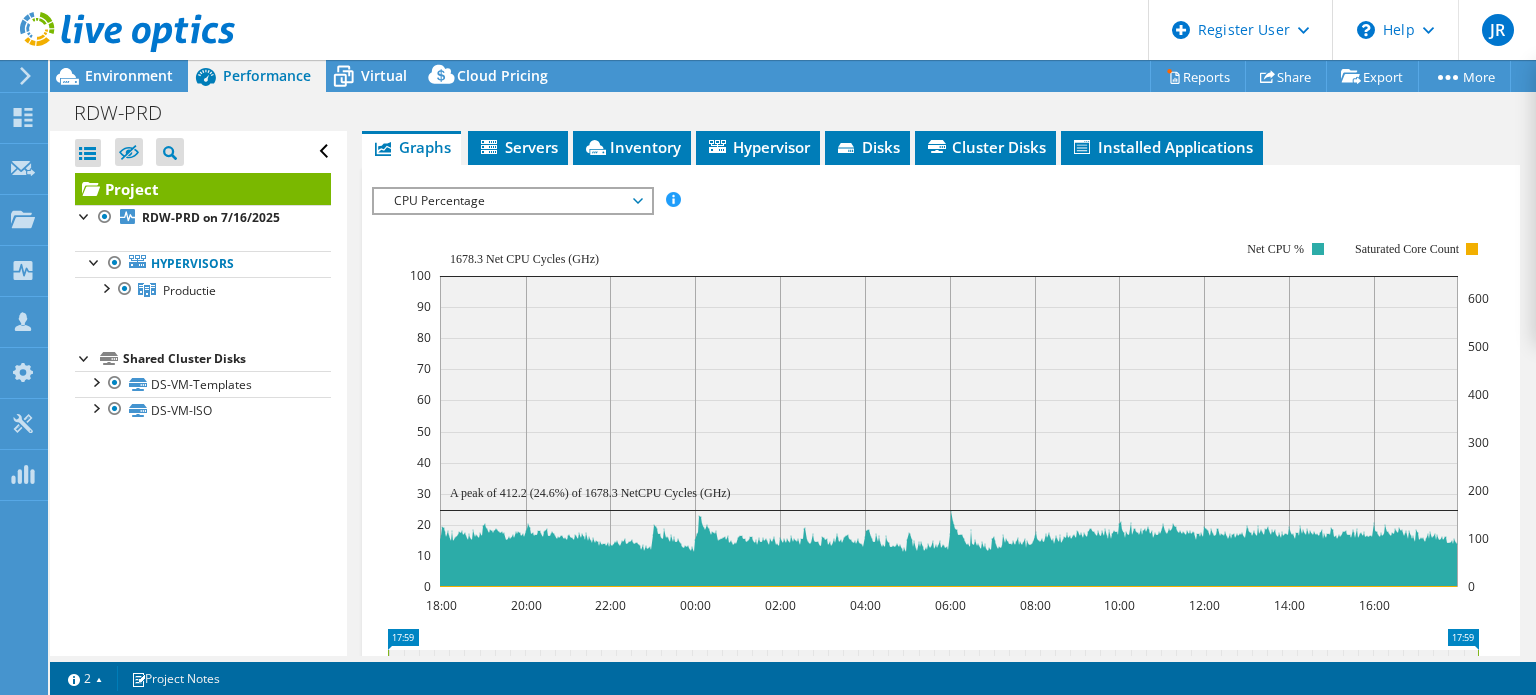 scroll, scrollTop: 422, scrollLeft: 0, axis: vertical 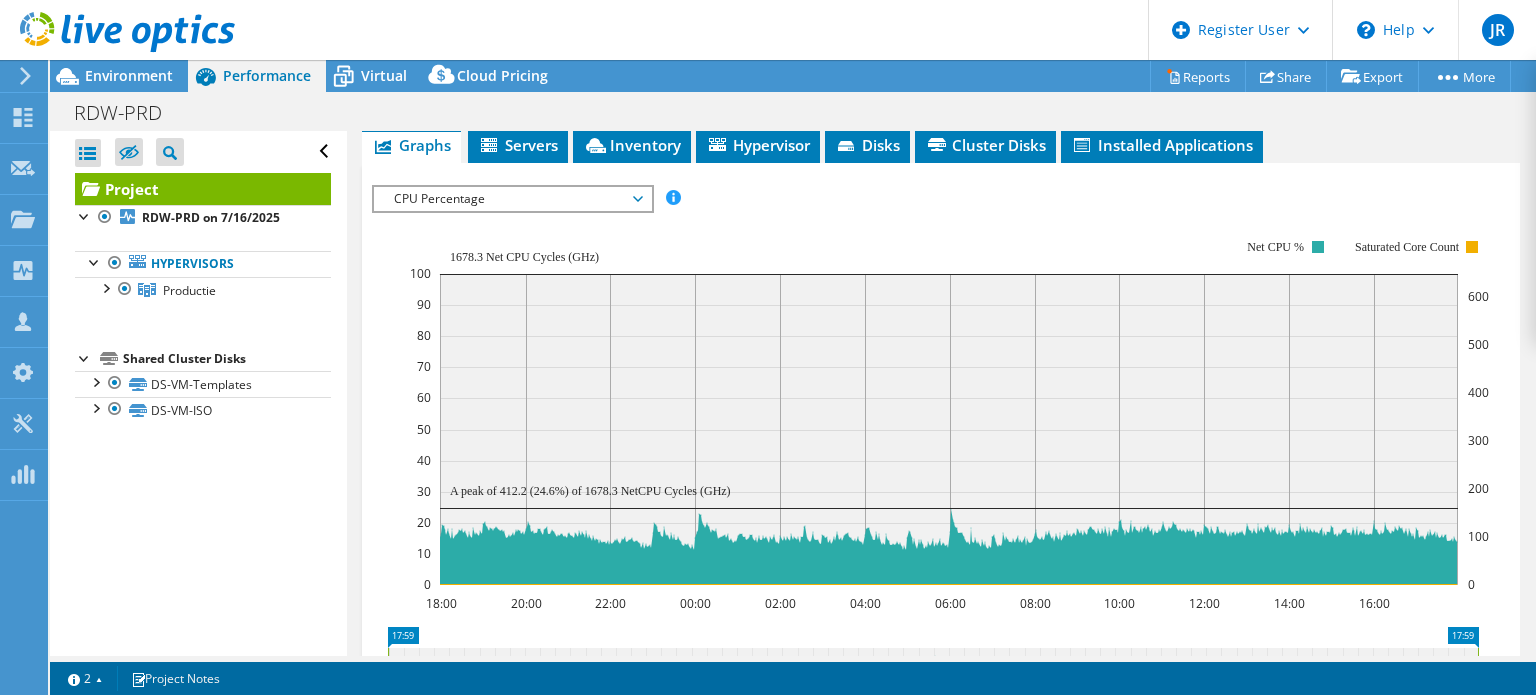 click on "CPU Percentage" at bounding box center [512, 199] 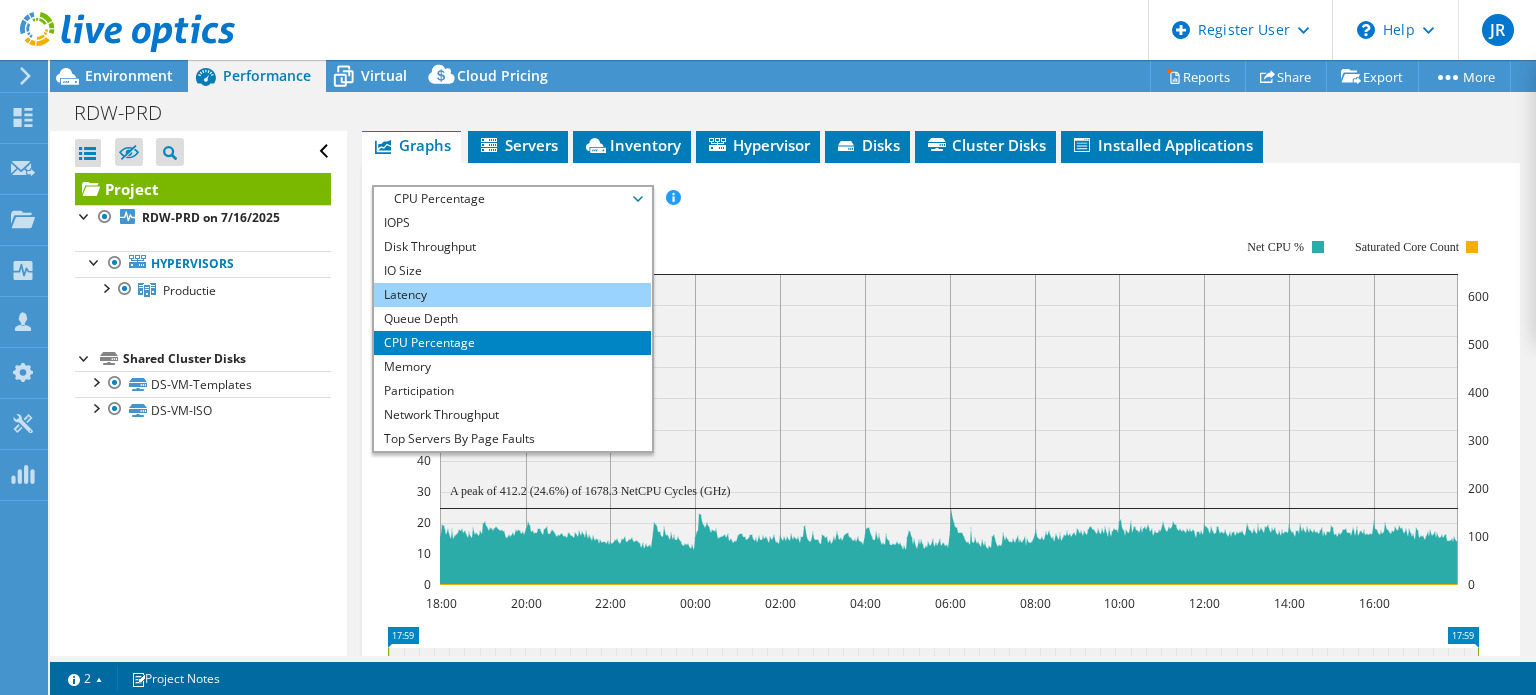 click on "Latency" at bounding box center [512, 295] 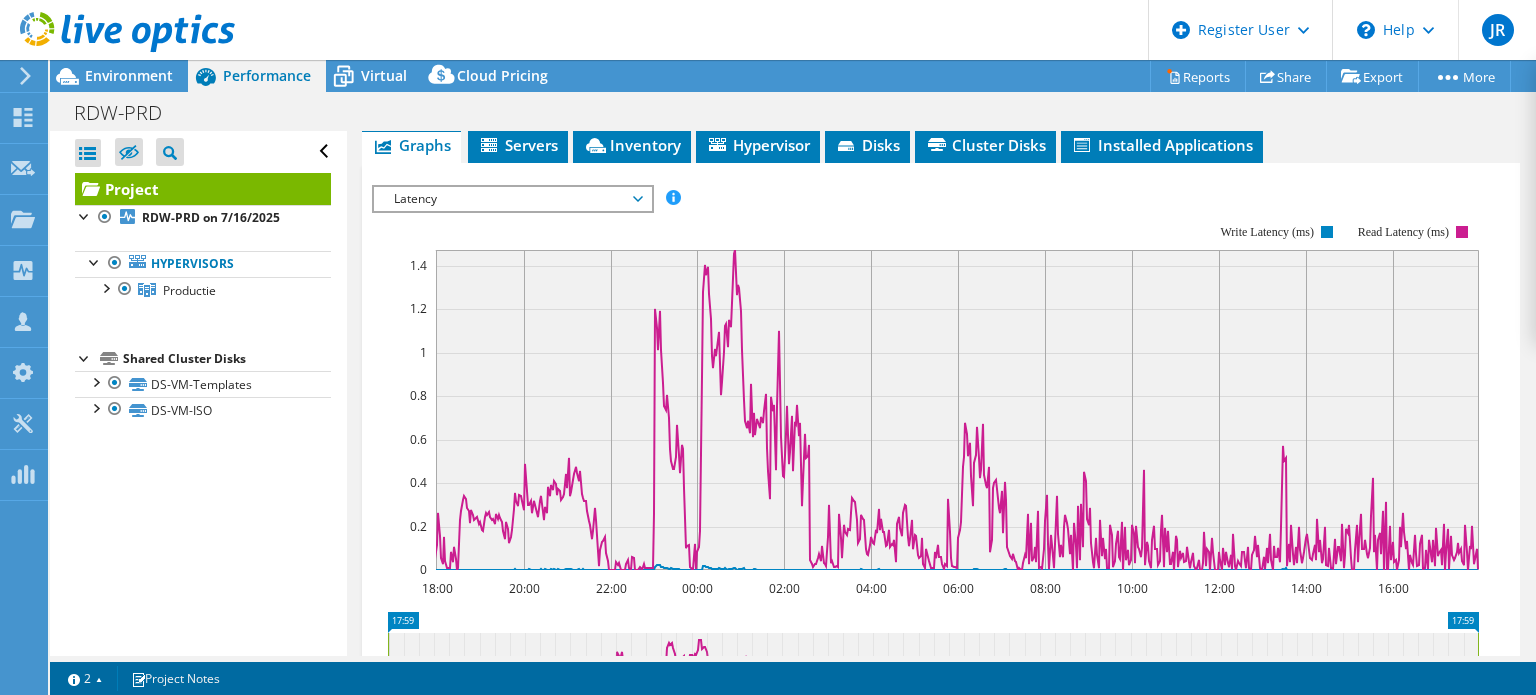 click on "Latency" at bounding box center [512, 199] 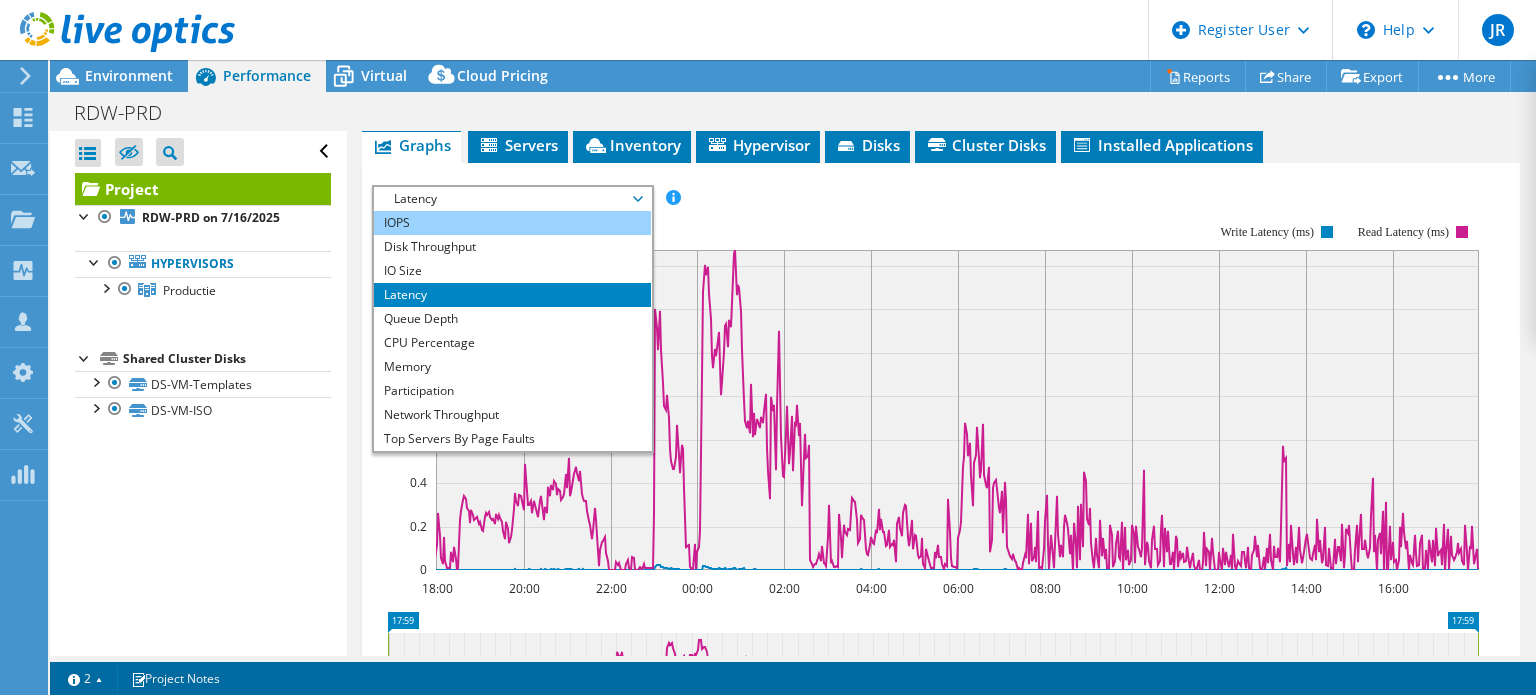click on "IOPS" at bounding box center [512, 223] 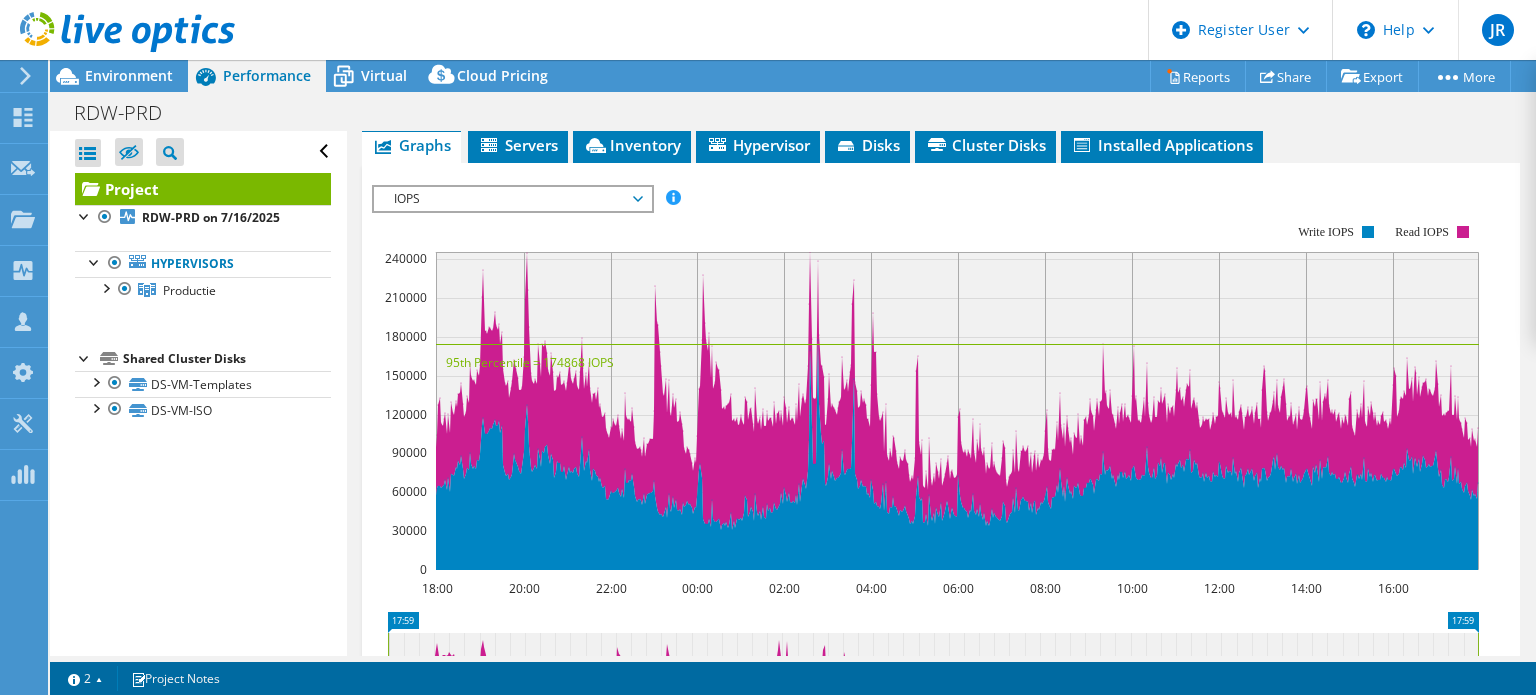 click on "IOPS" at bounding box center [512, 199] 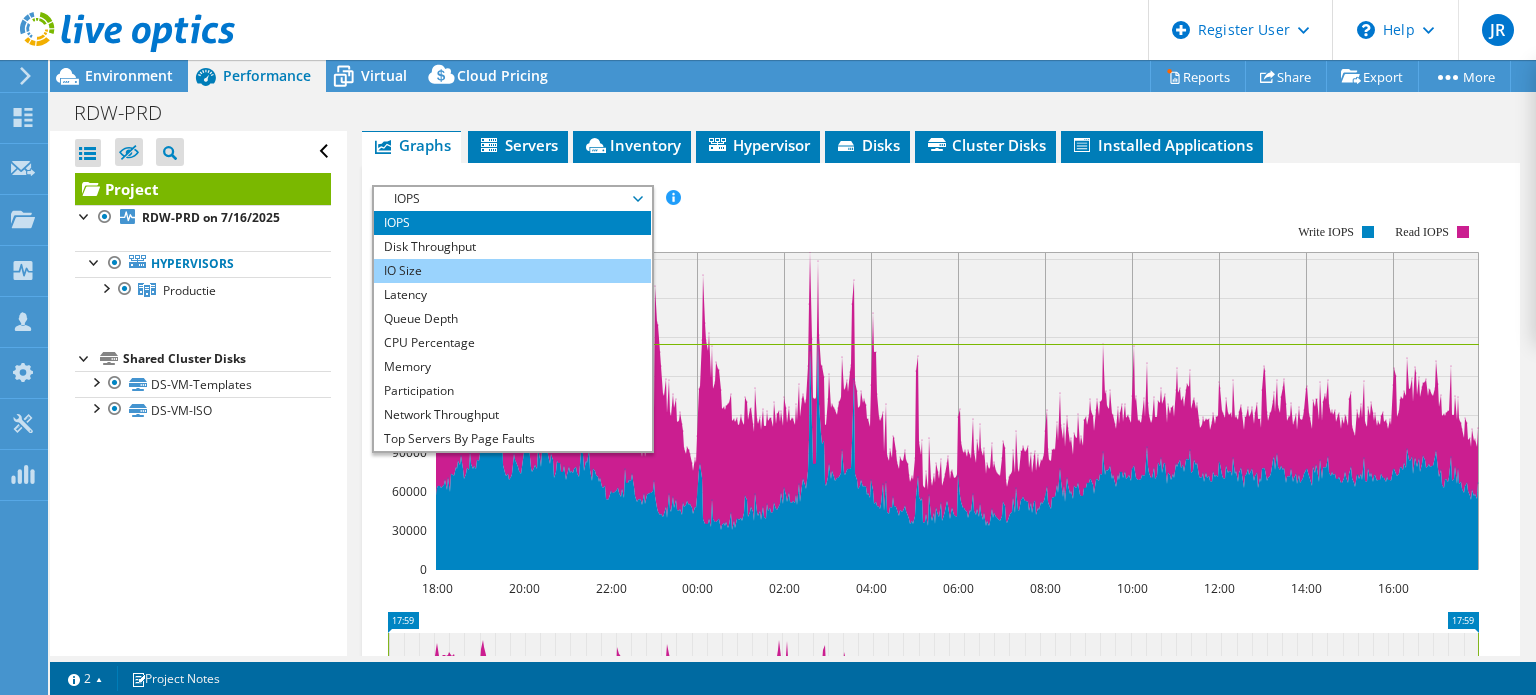 click on "IO Size" at bounding box center (512, 271) 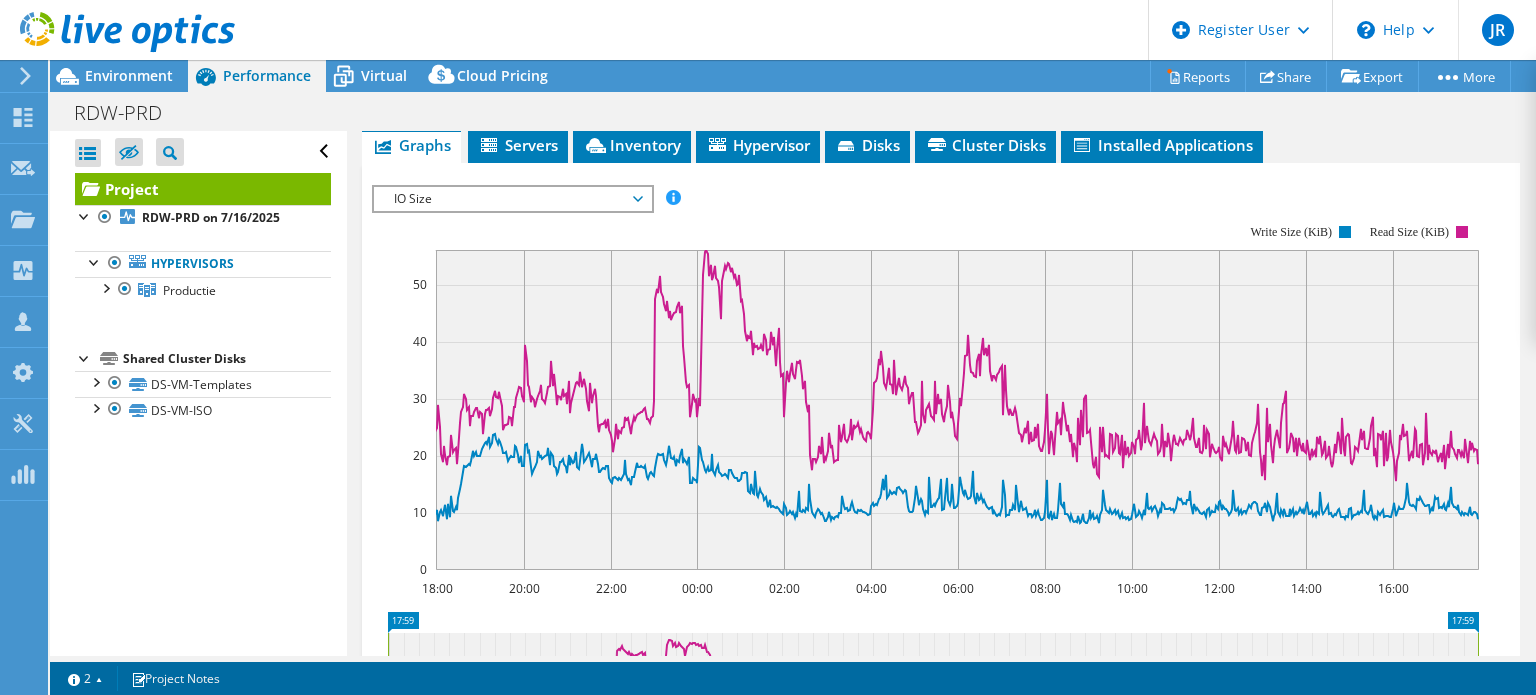 click on "IO Size" at bounding box center (512, 199) 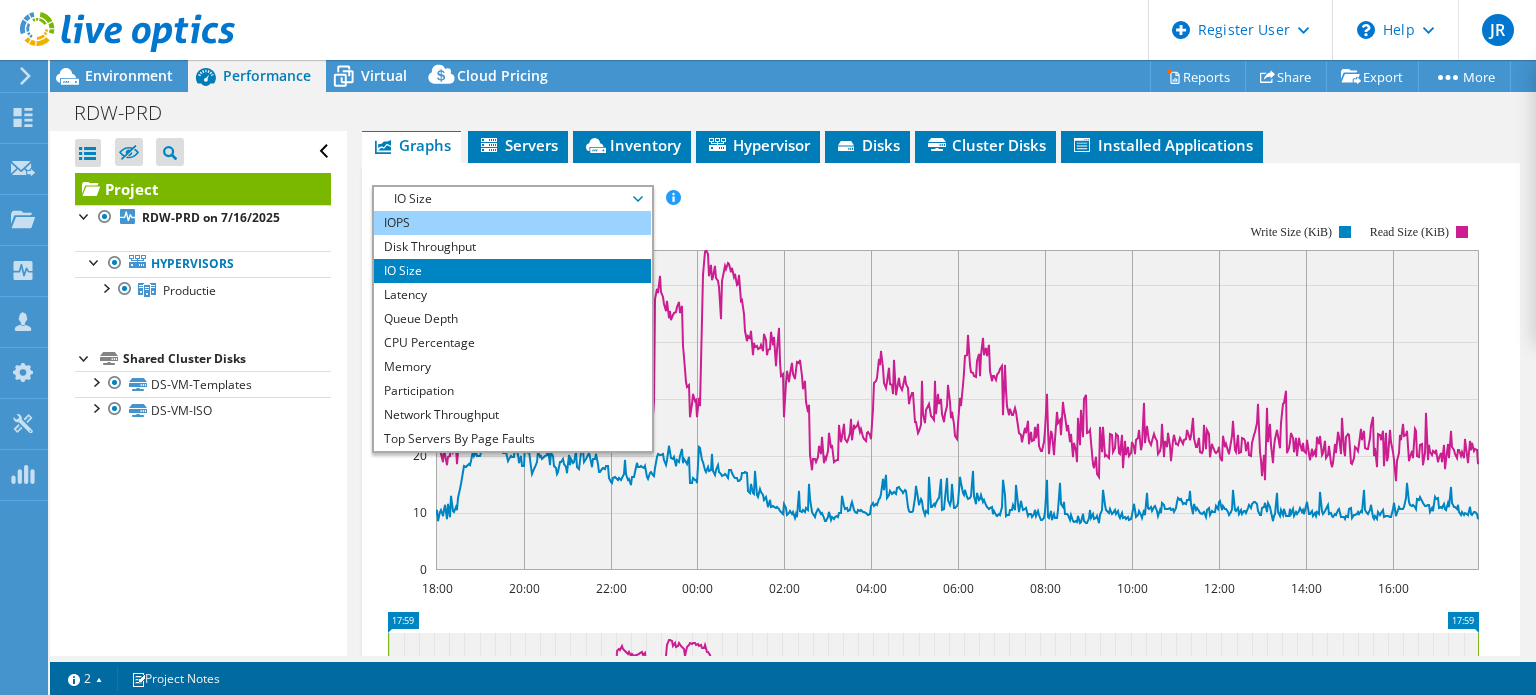 click on "IOPS" at bounding box center [512, 223] 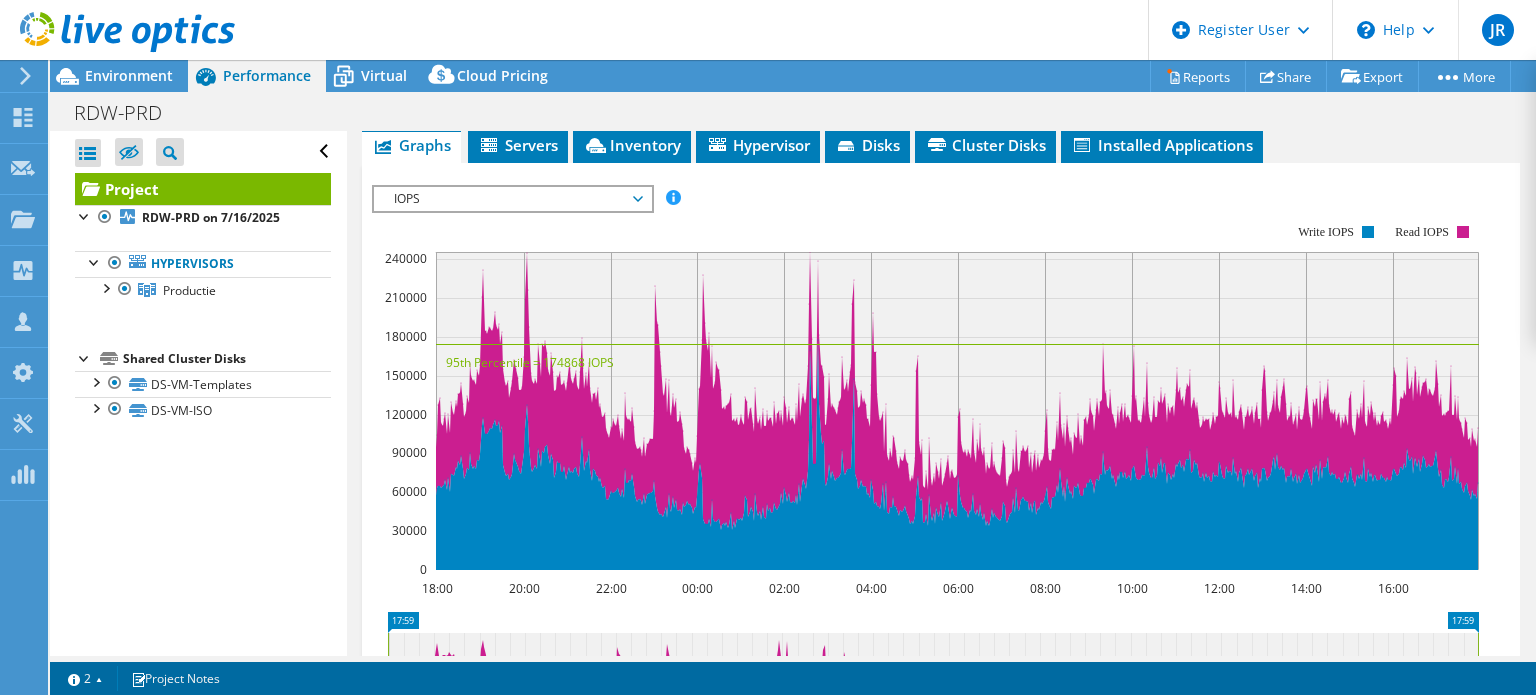 click on "IOPS" at bounding box center [512, 199] 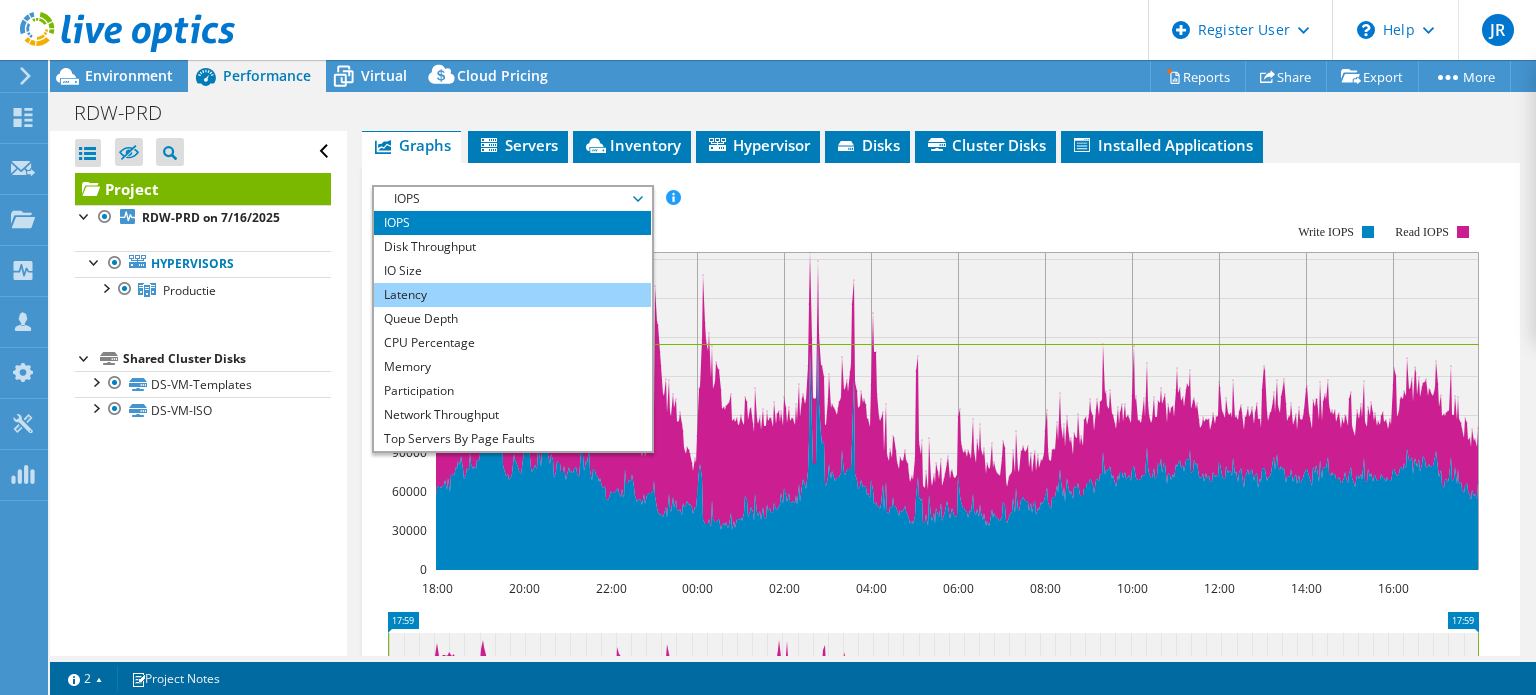 click on "Latency" at bounding box center (512, 295) 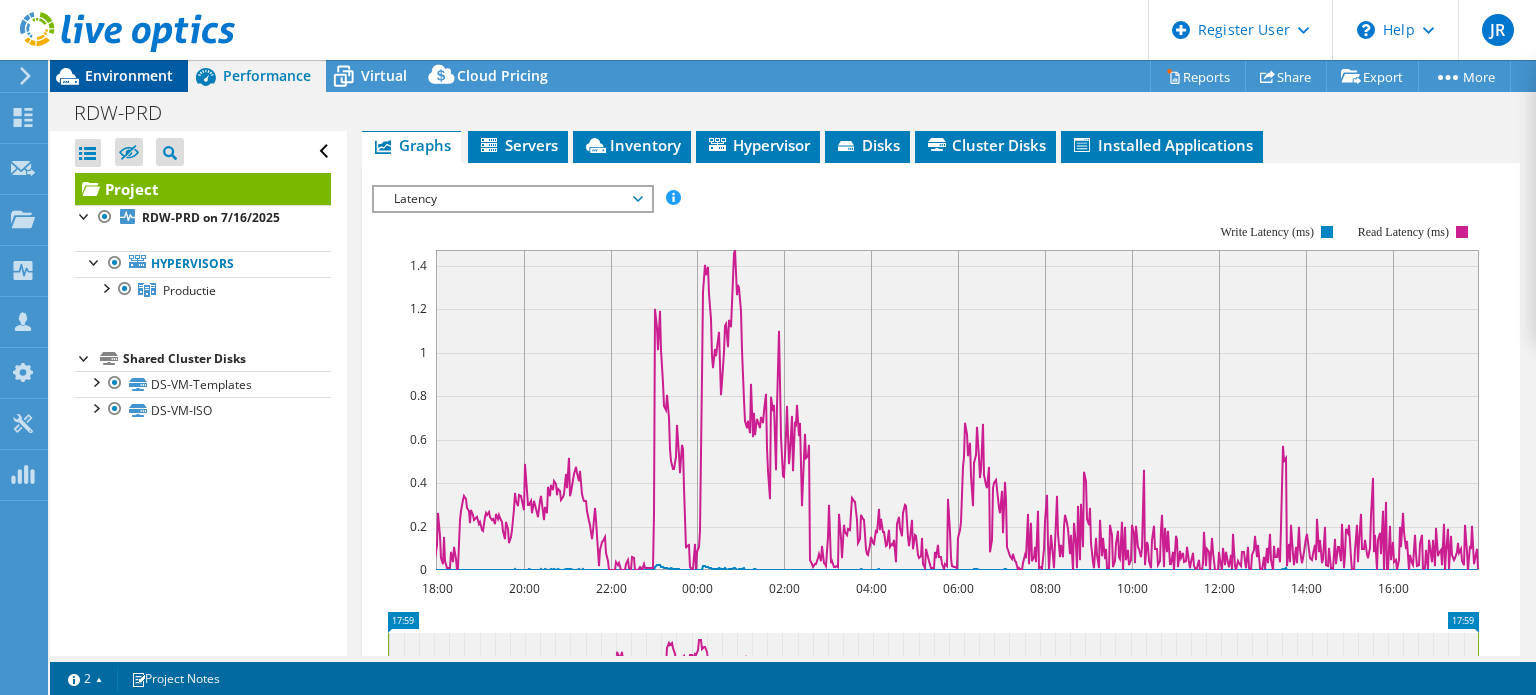 click on "Environment" at bounding box center (129, 75) 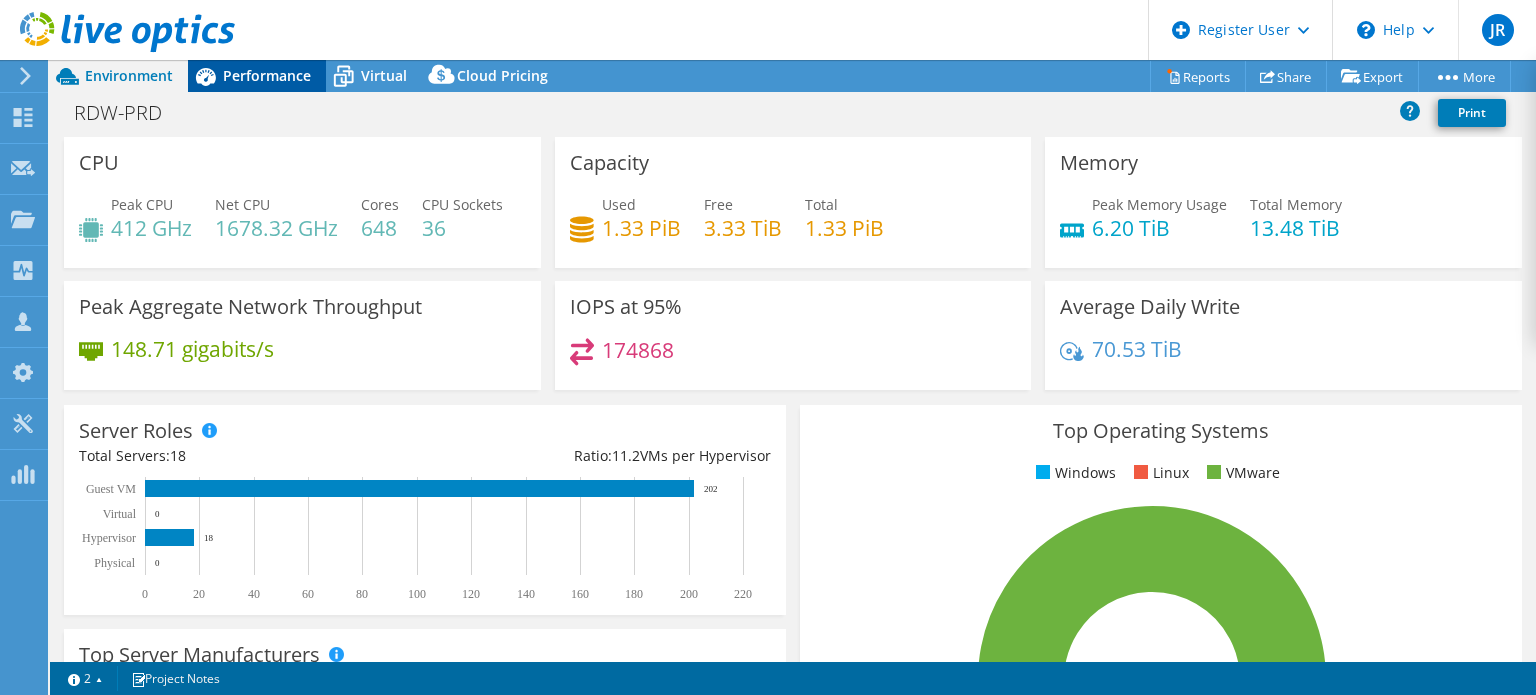 click on "Performance" at bounding box center (267, 75) 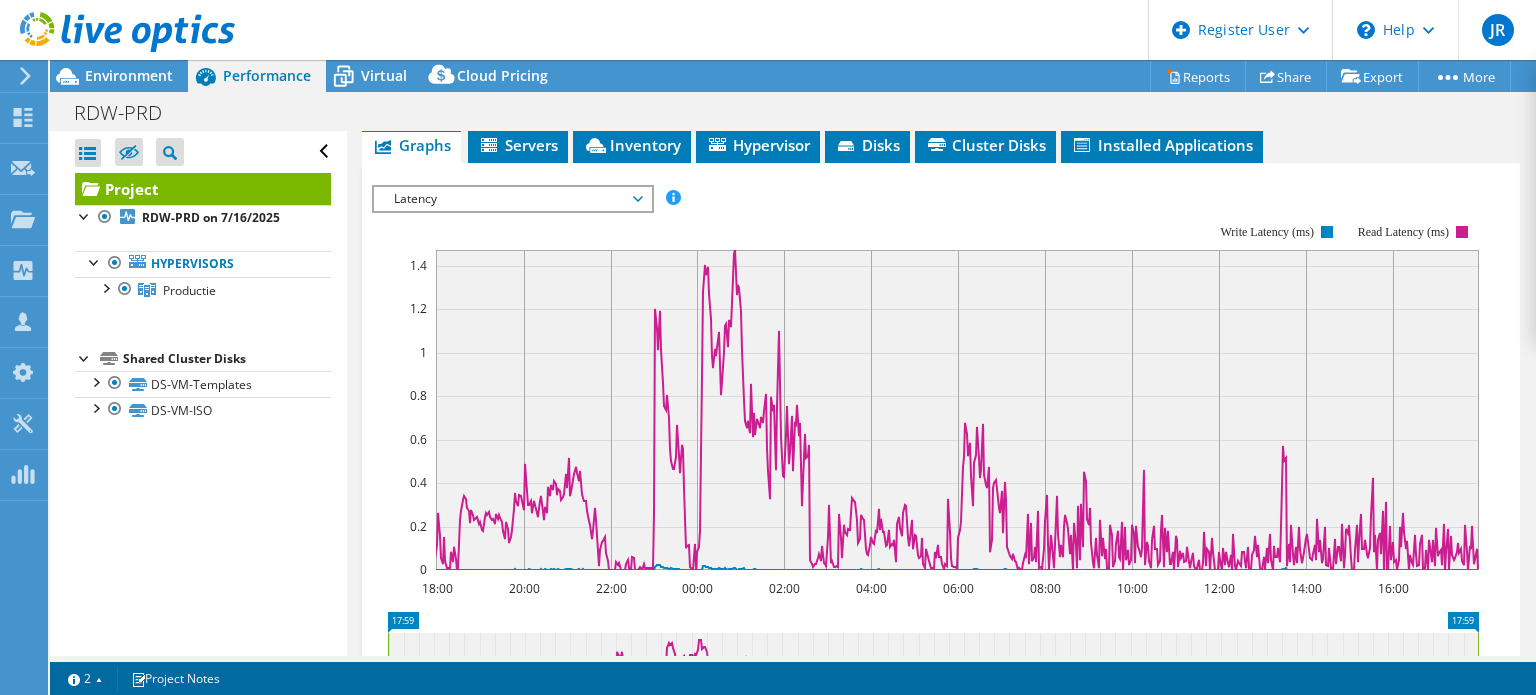 click on "Latency" at bounding box center (512, 199) 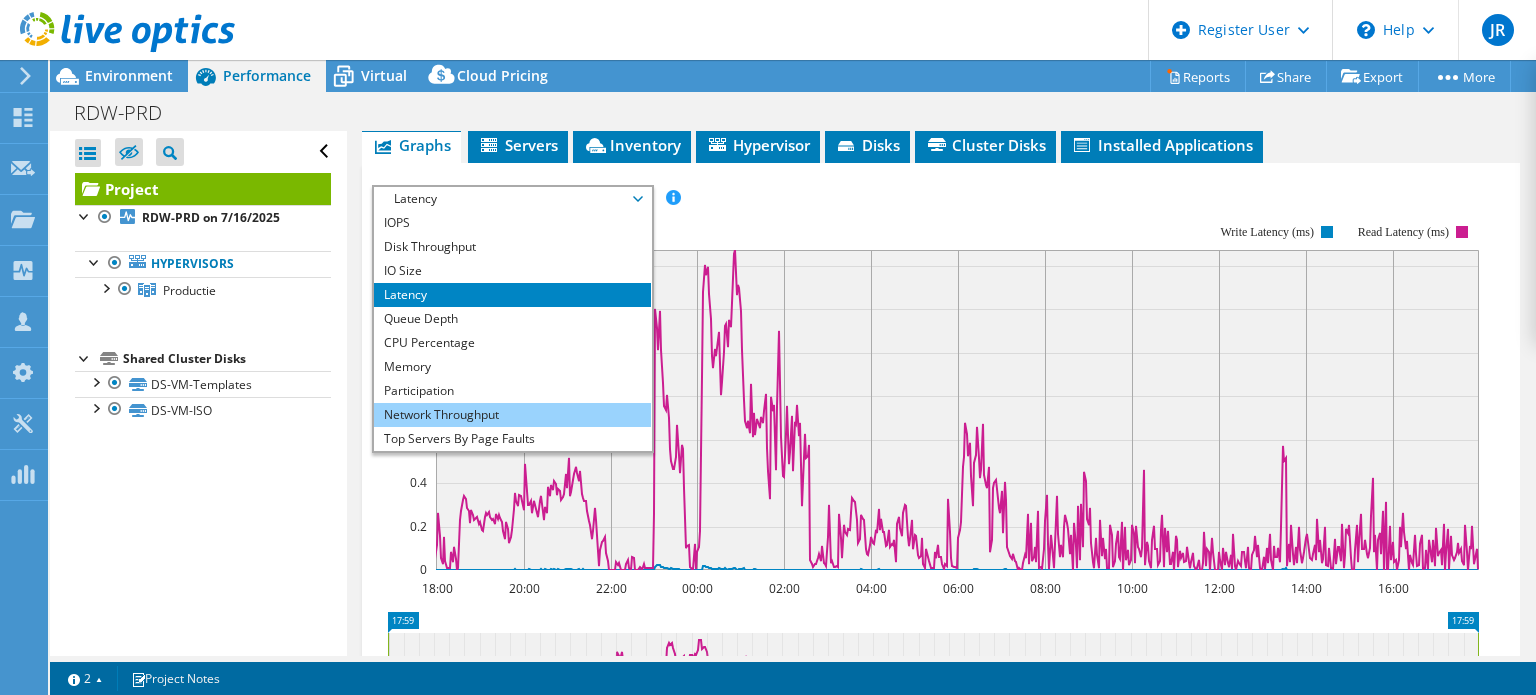 click on "Network Throughput" at bounding box center (512, 415) 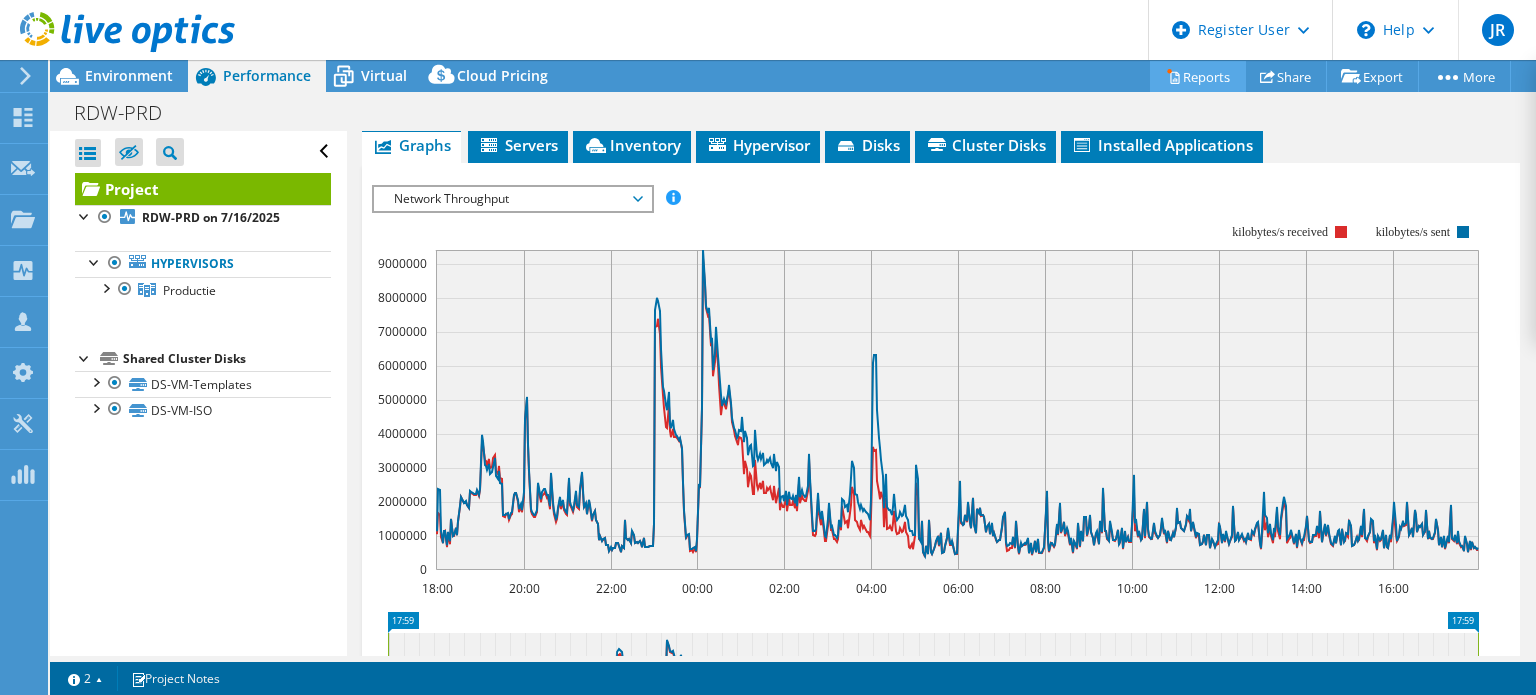click on "Reports" at bounding box center [1198, 76] 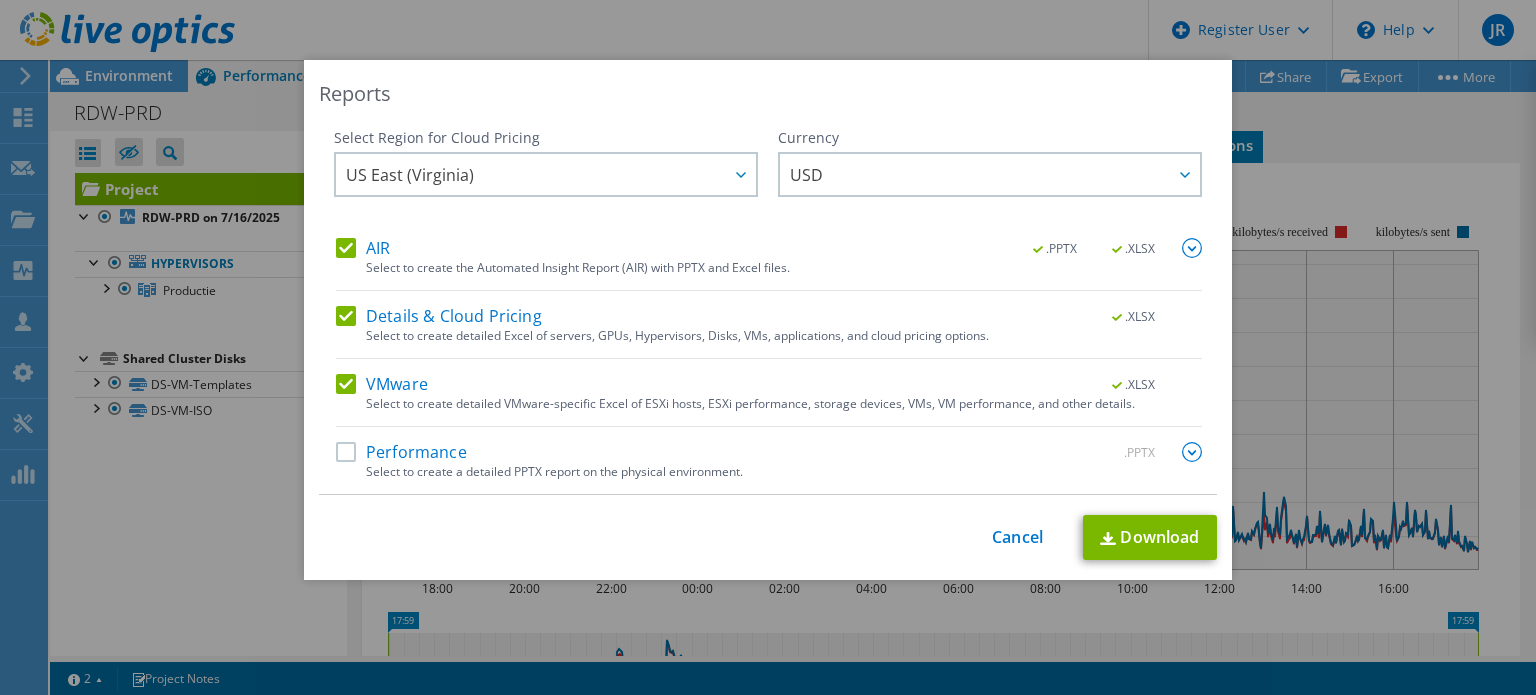 click on "Performance" at bounding box center (401, 452) 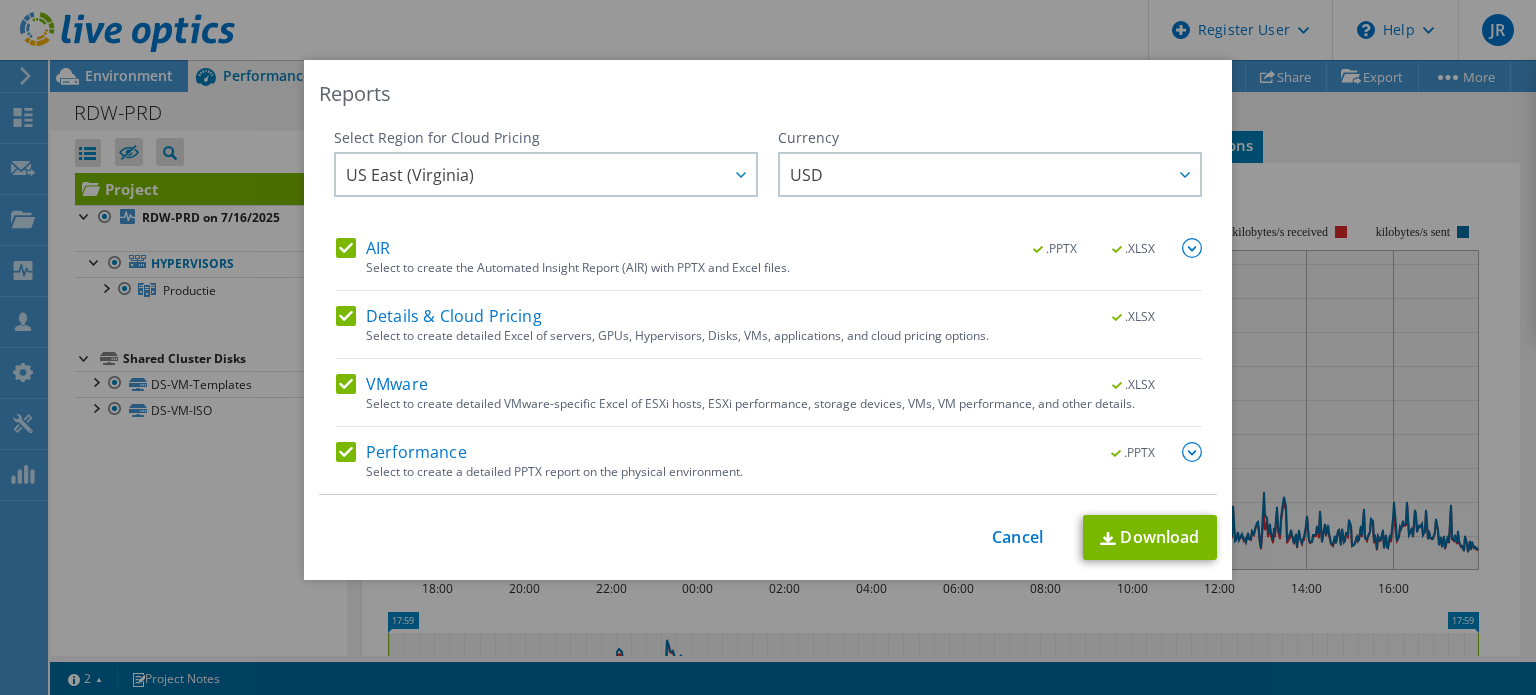 click on "VMware" at bounding box center [382, 384] 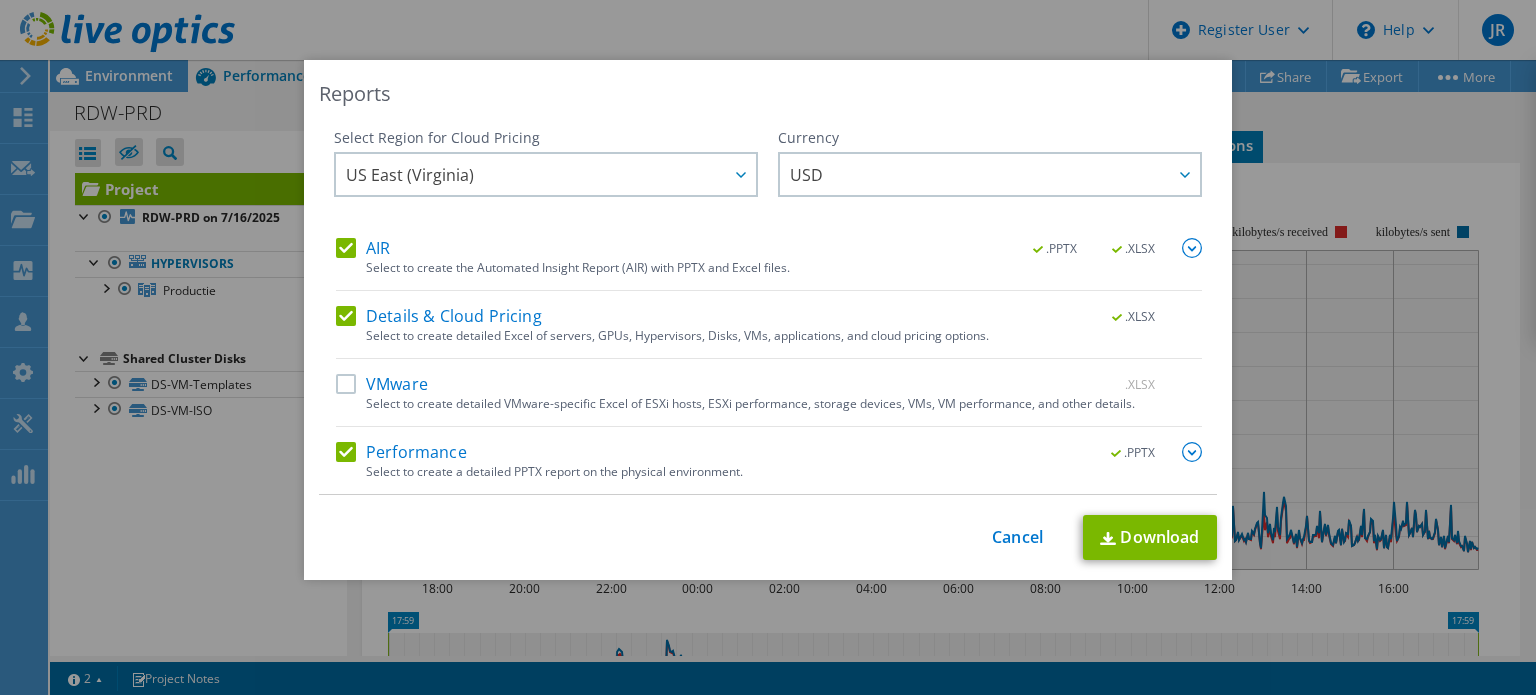 click on "Select to create detailed Excel of servers, GPUs, Hypervisors, Disks, VMs, applications, and cloud pricing options." at bounding box center (784, 336) 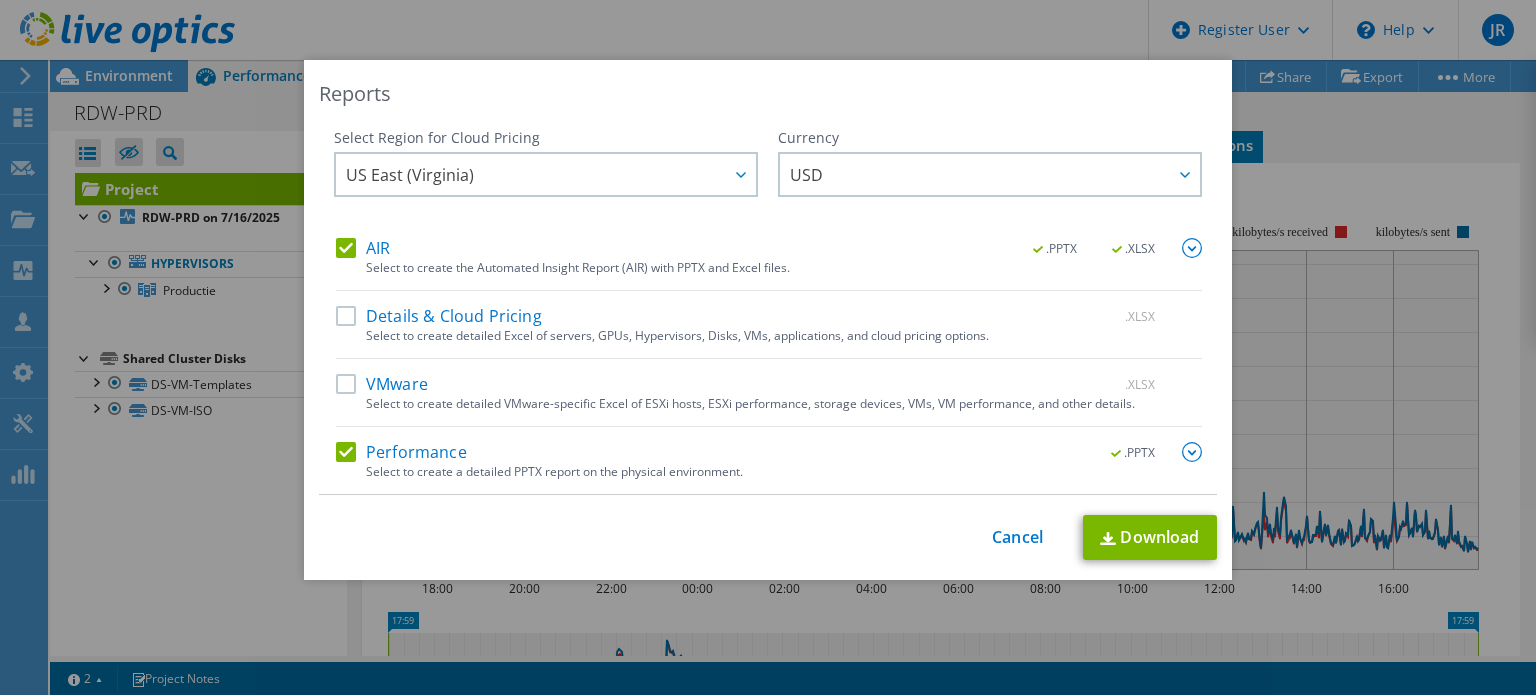 click on "AIR" at bounding box center [363, 248] 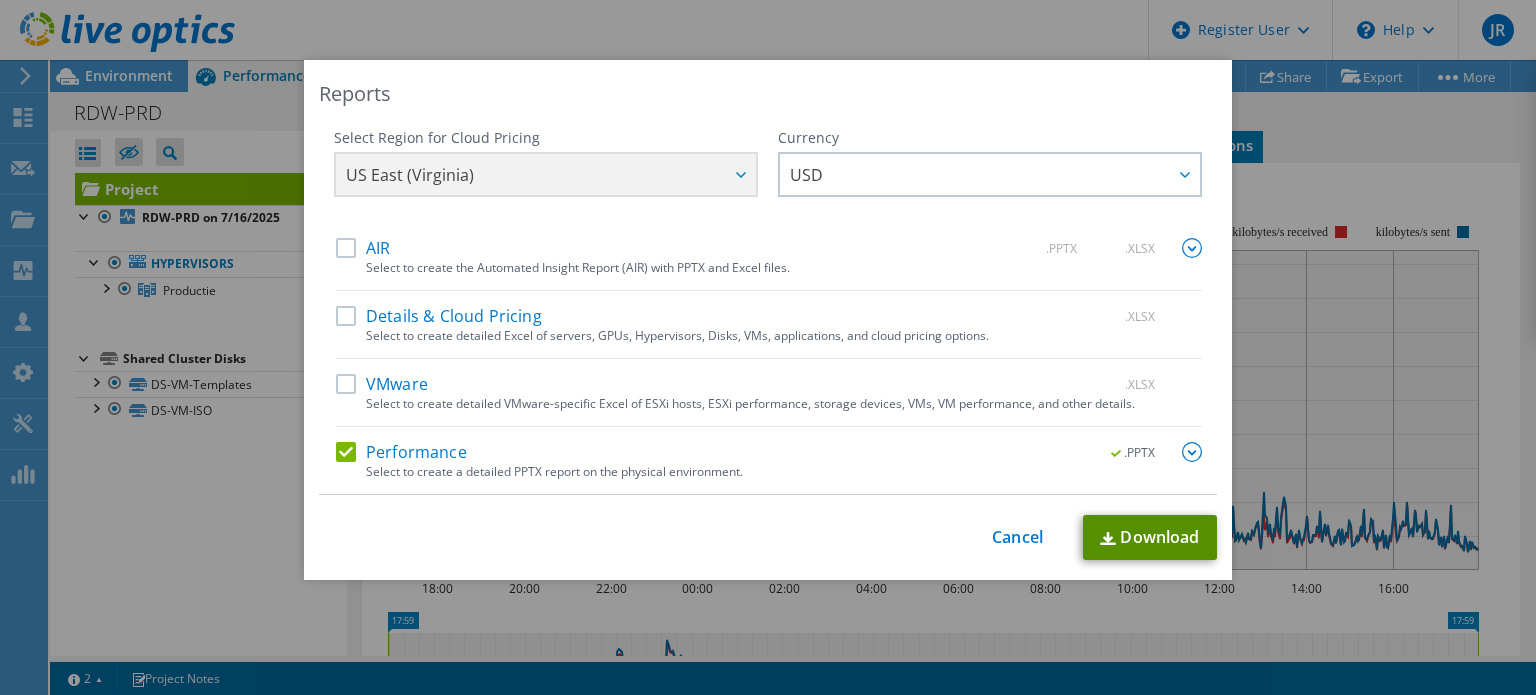 click on "Download" at bounding box center [1150, 537] 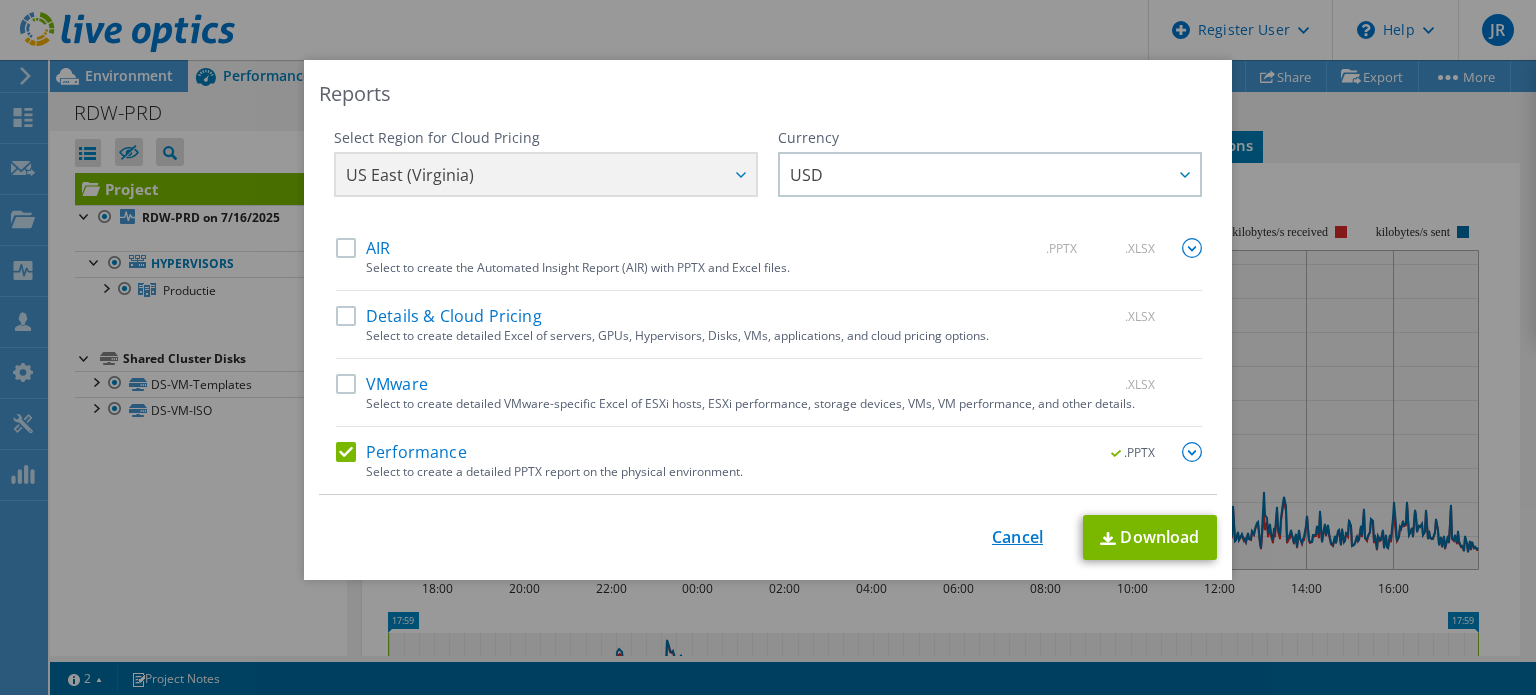 click on "Cancel" at bounding box center [1017, 537] 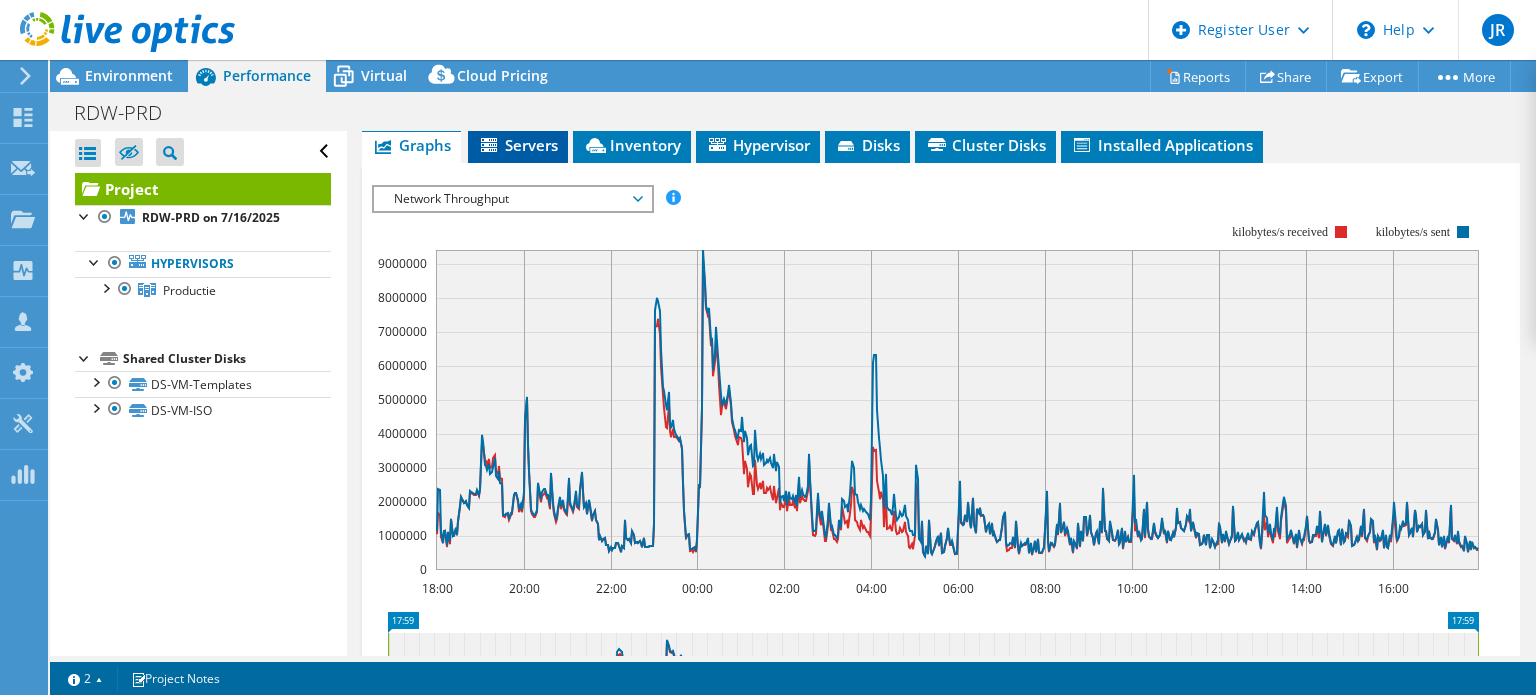 click on "Servers" at bounding box center [518, 145] 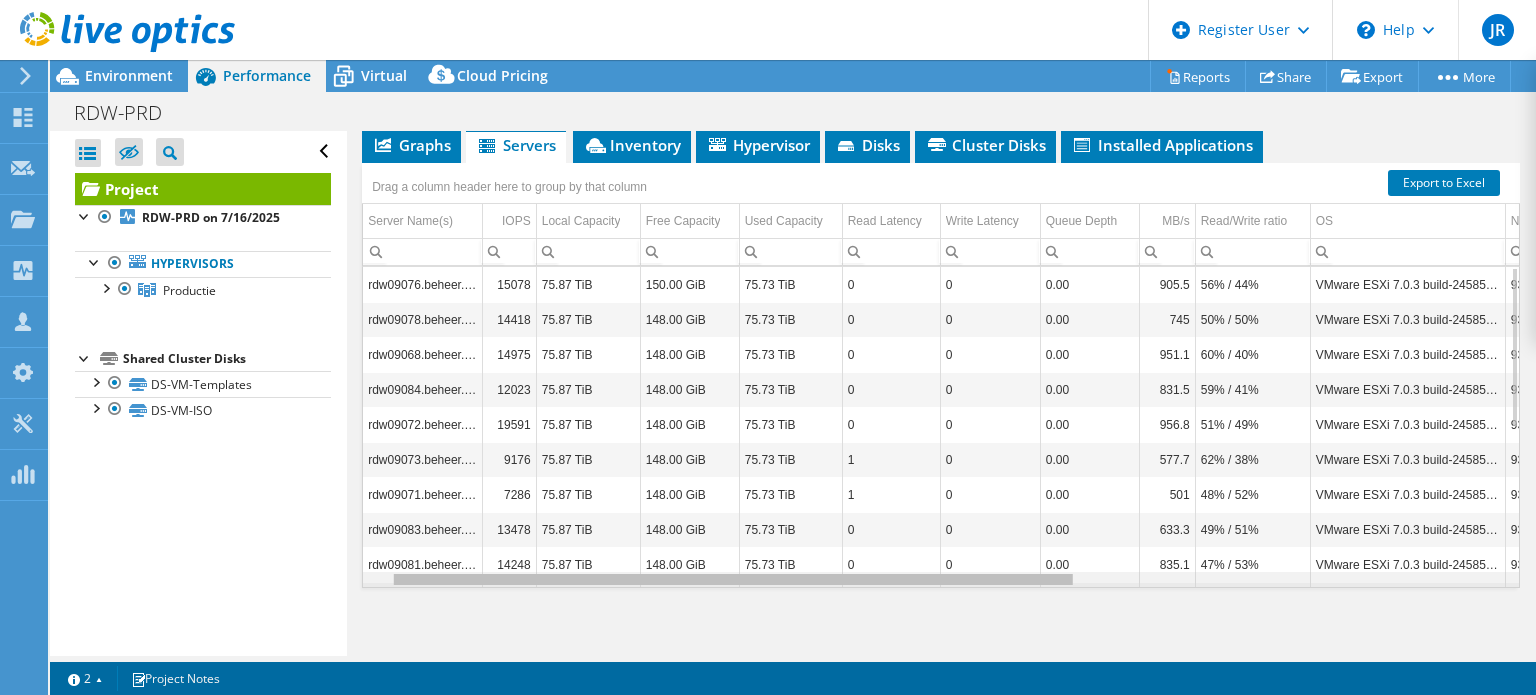 scroll, scrollTop: 0, scrollLeft: 87, axis: horizontal 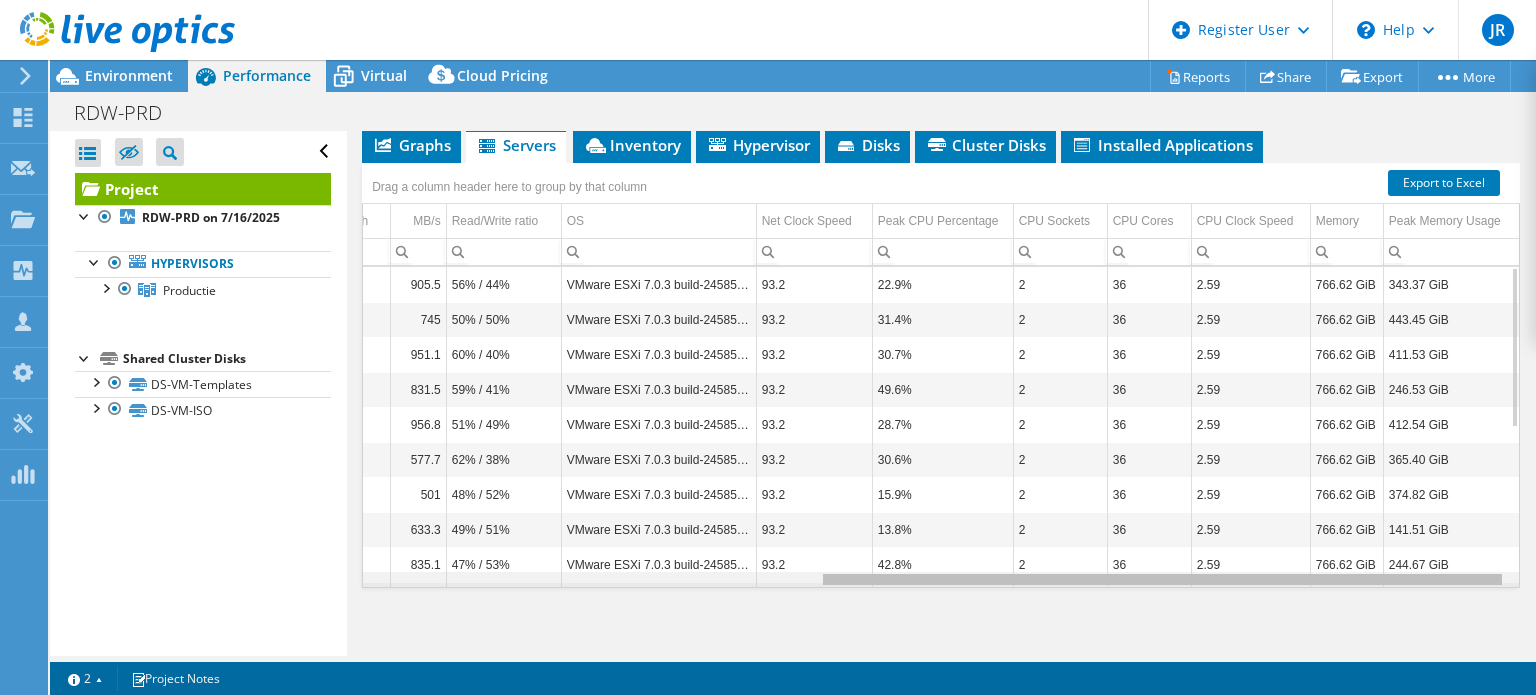 drag, startPoint x: 971, startPoint y: 575, endPoint x: 1531, endPoint y: 619, distance: 561.7259 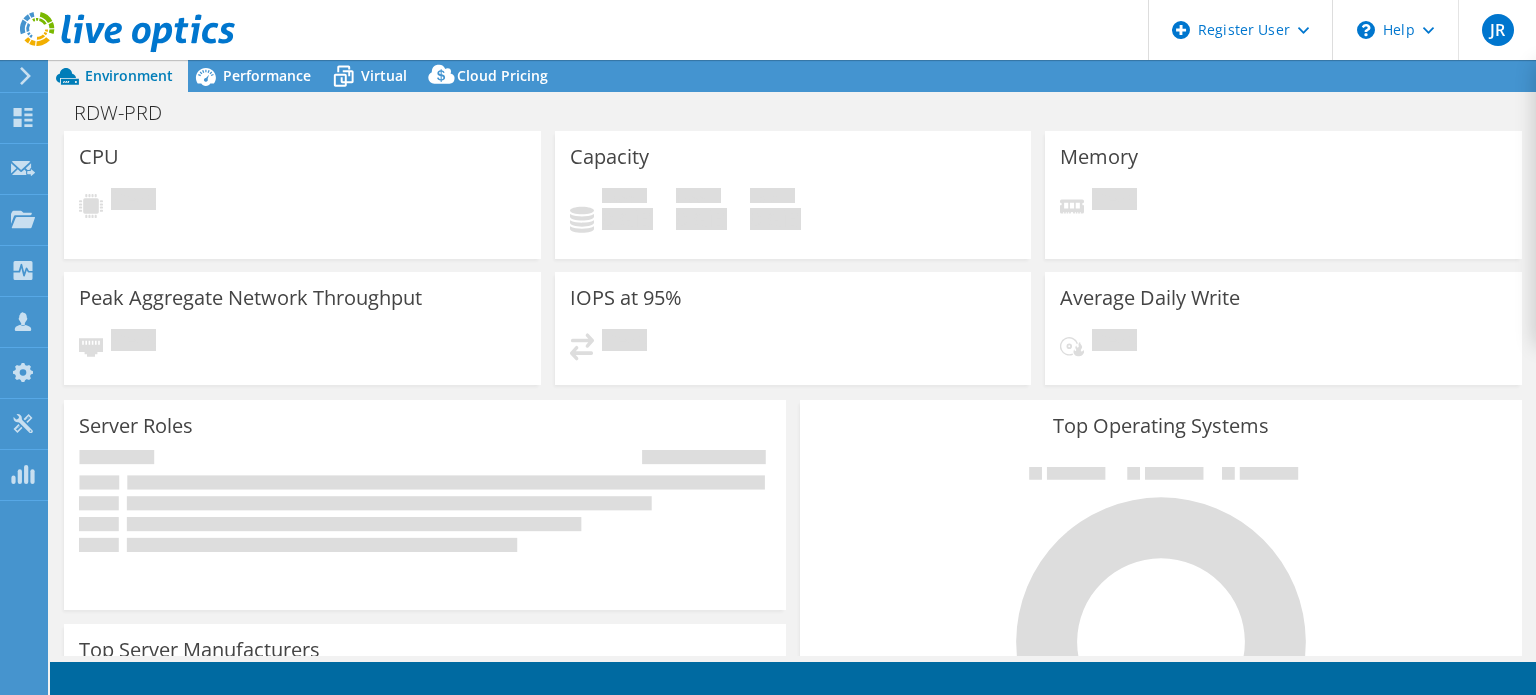 scroll, scrollTop: 0, scrollLeft: 0, axis: both 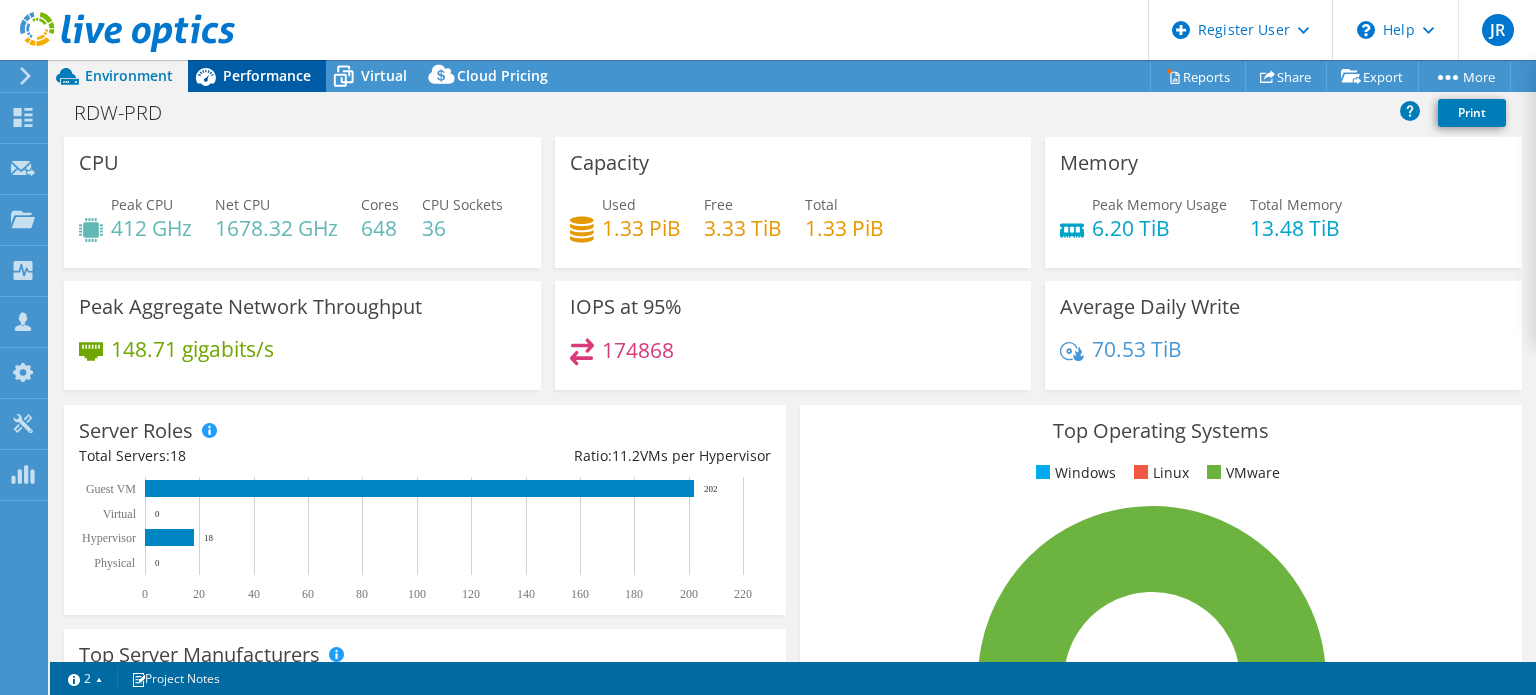 click on "Performance" at bounding box center [267, 75] 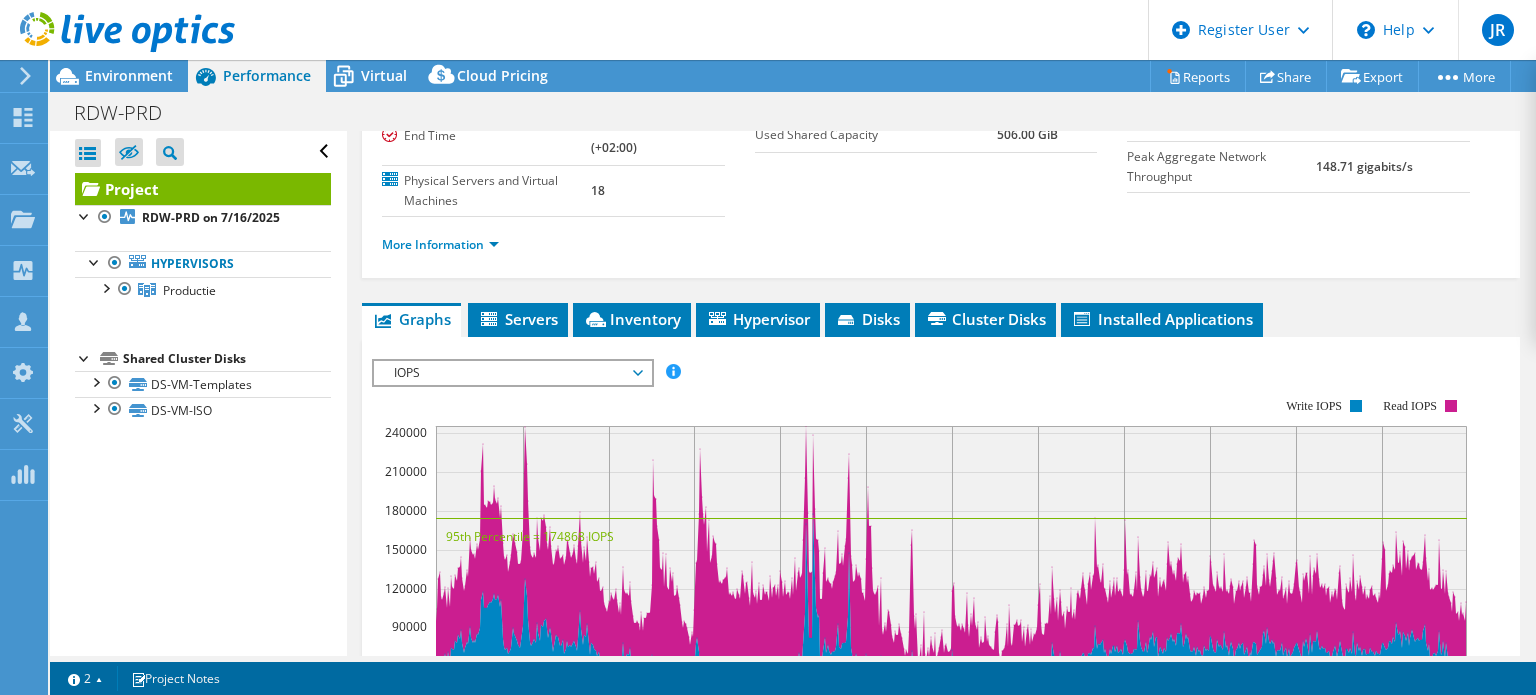scroll, scrollTop: 252, scrollLeft: 0, axis: vertical 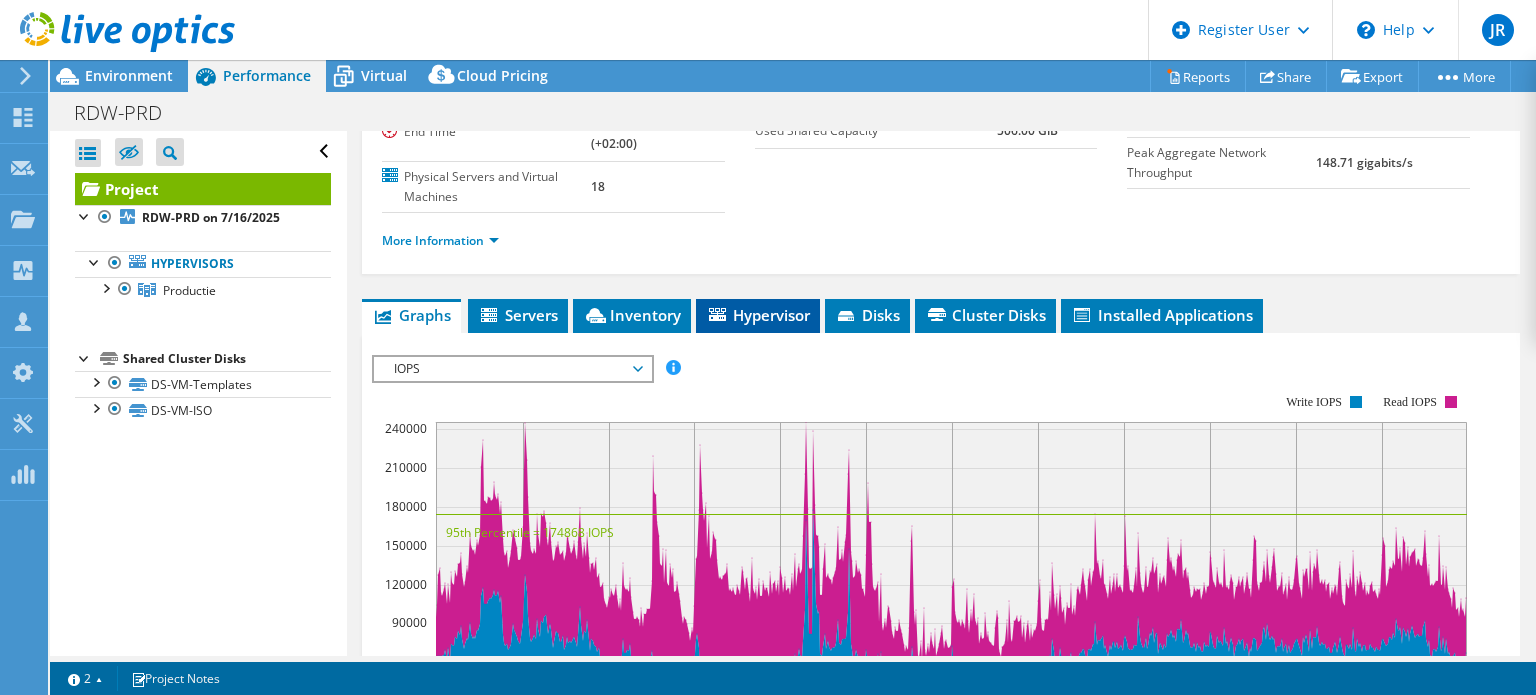 click on "Hypervisor" at bounding box center (758, 315) 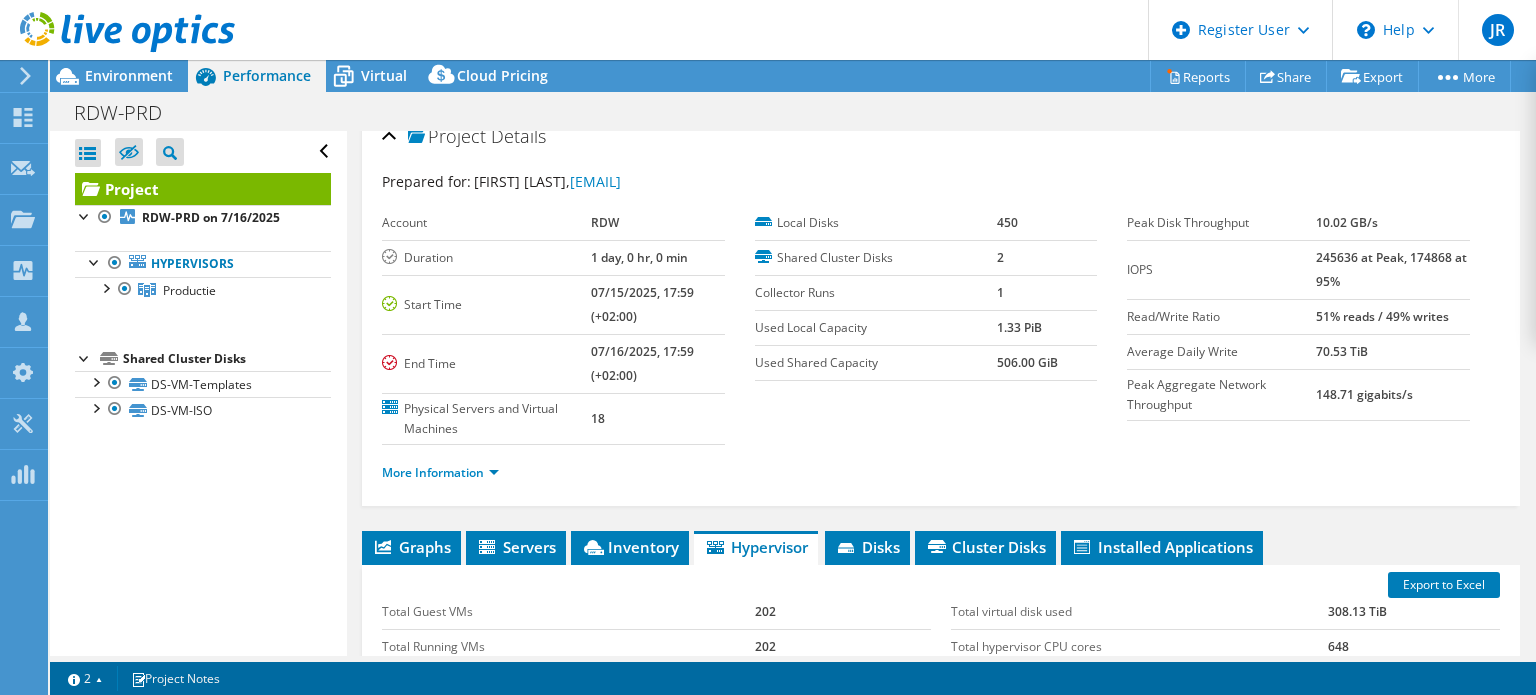 scroll, scrollTop: 0, scrollLeft: 0, axis: both 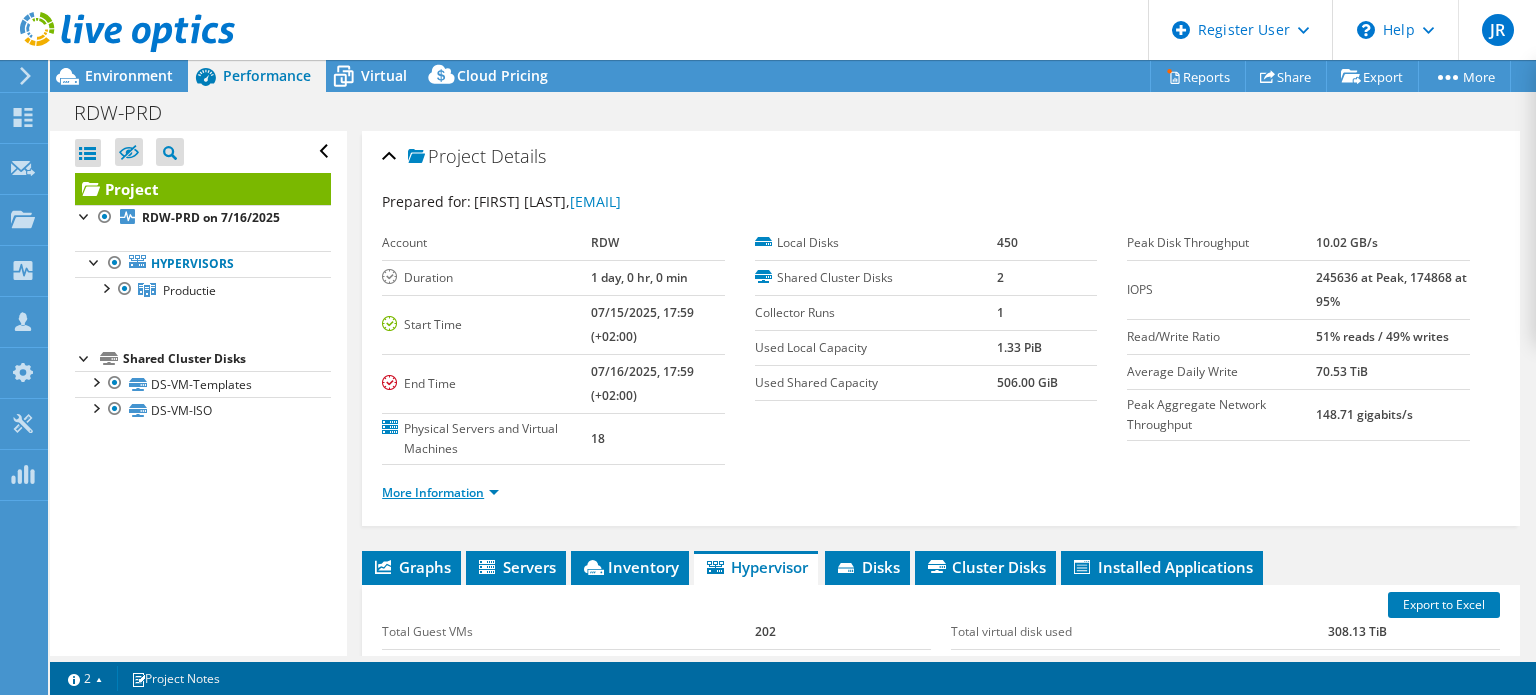 click on "More Information" at bounding box center (440, 492) 